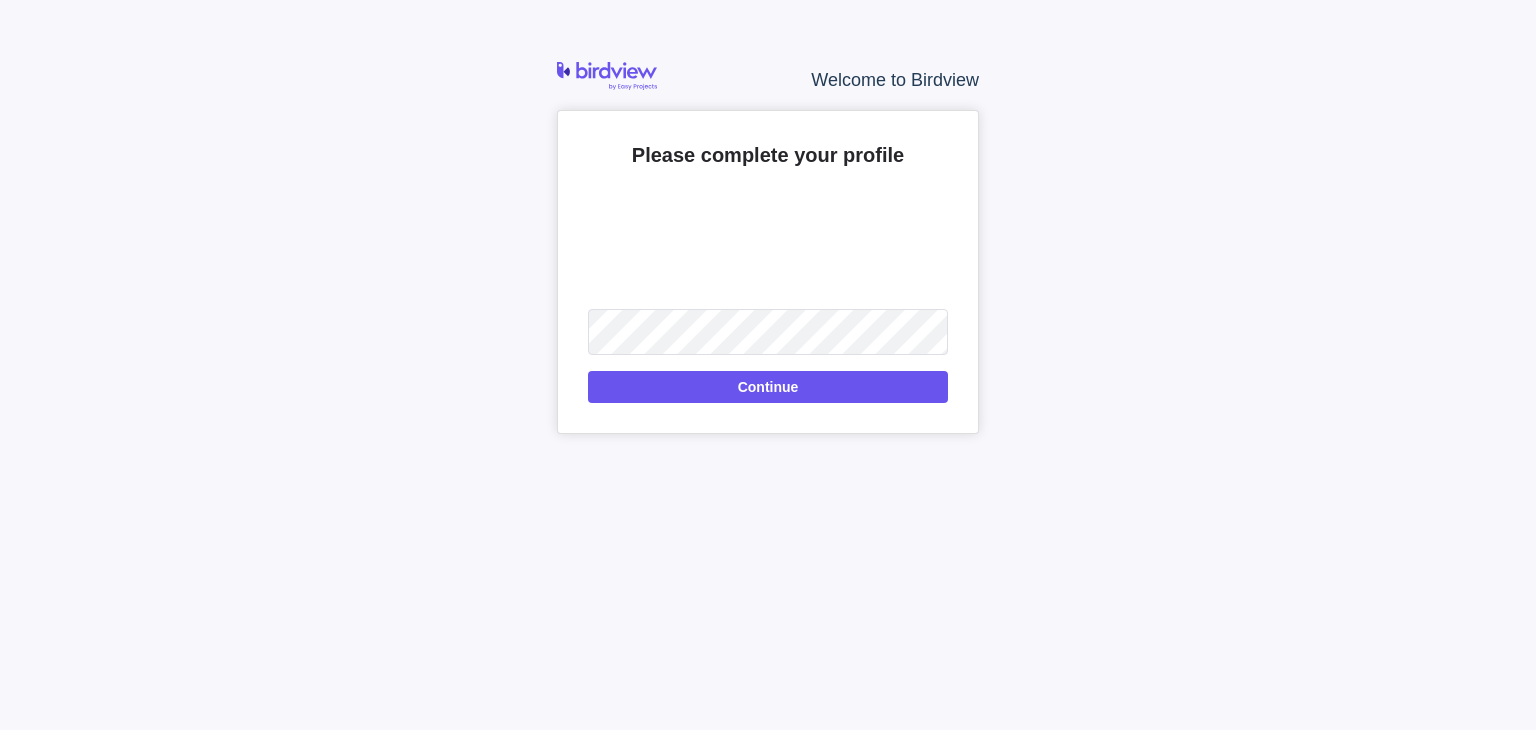 scroll, scrollTop: 0, scrollLeft: 0, axis: both 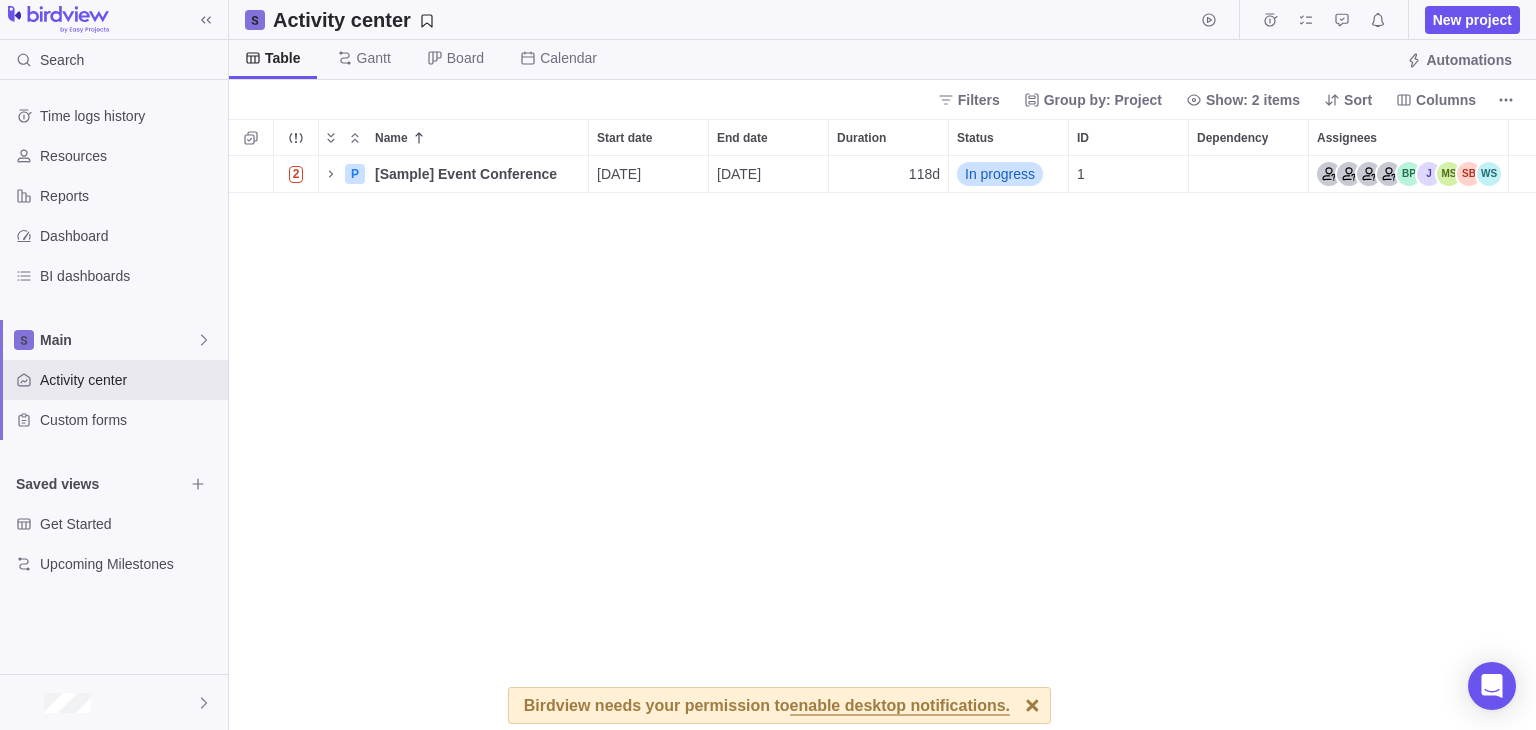 click 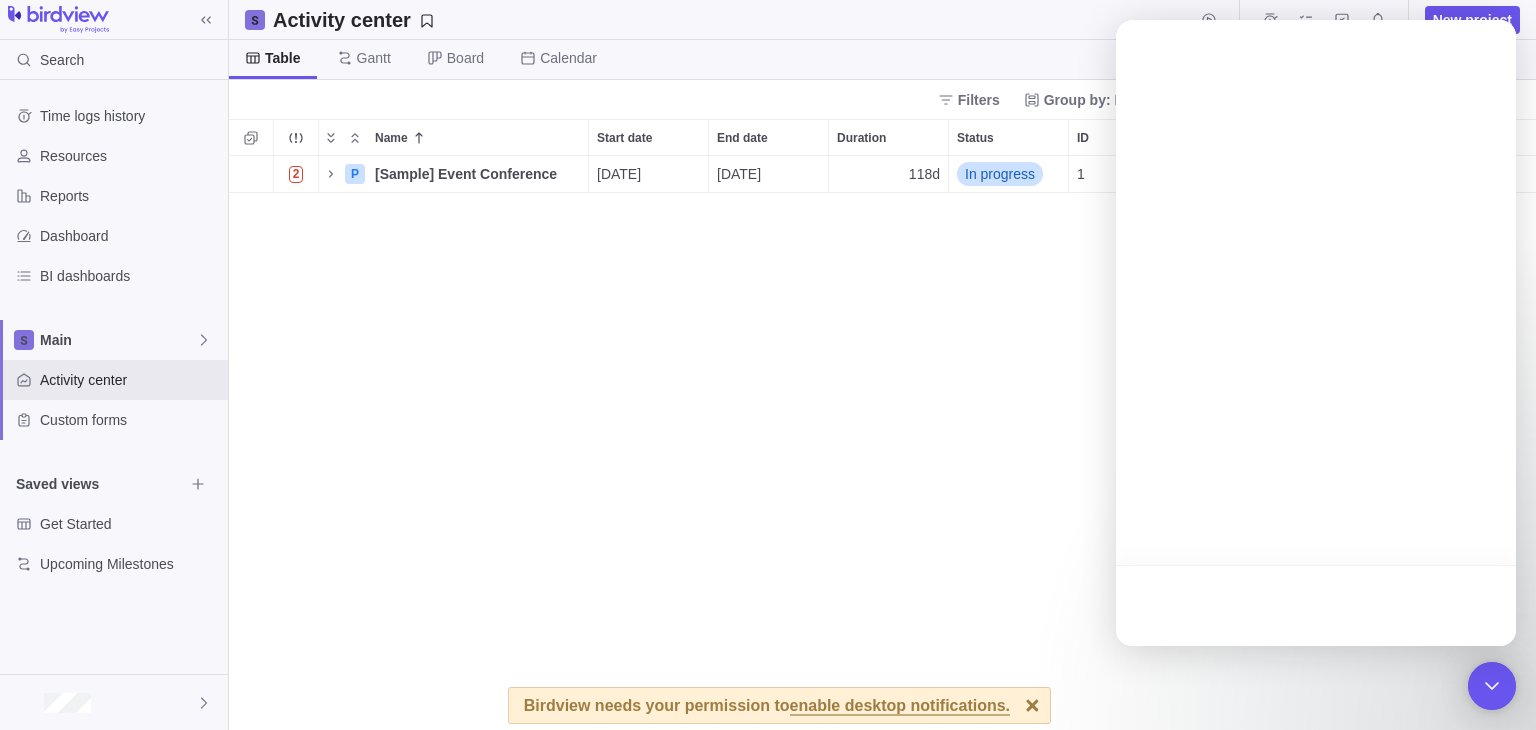 scroll, scrollTop: 0, scrollLeft: 0, axis: both 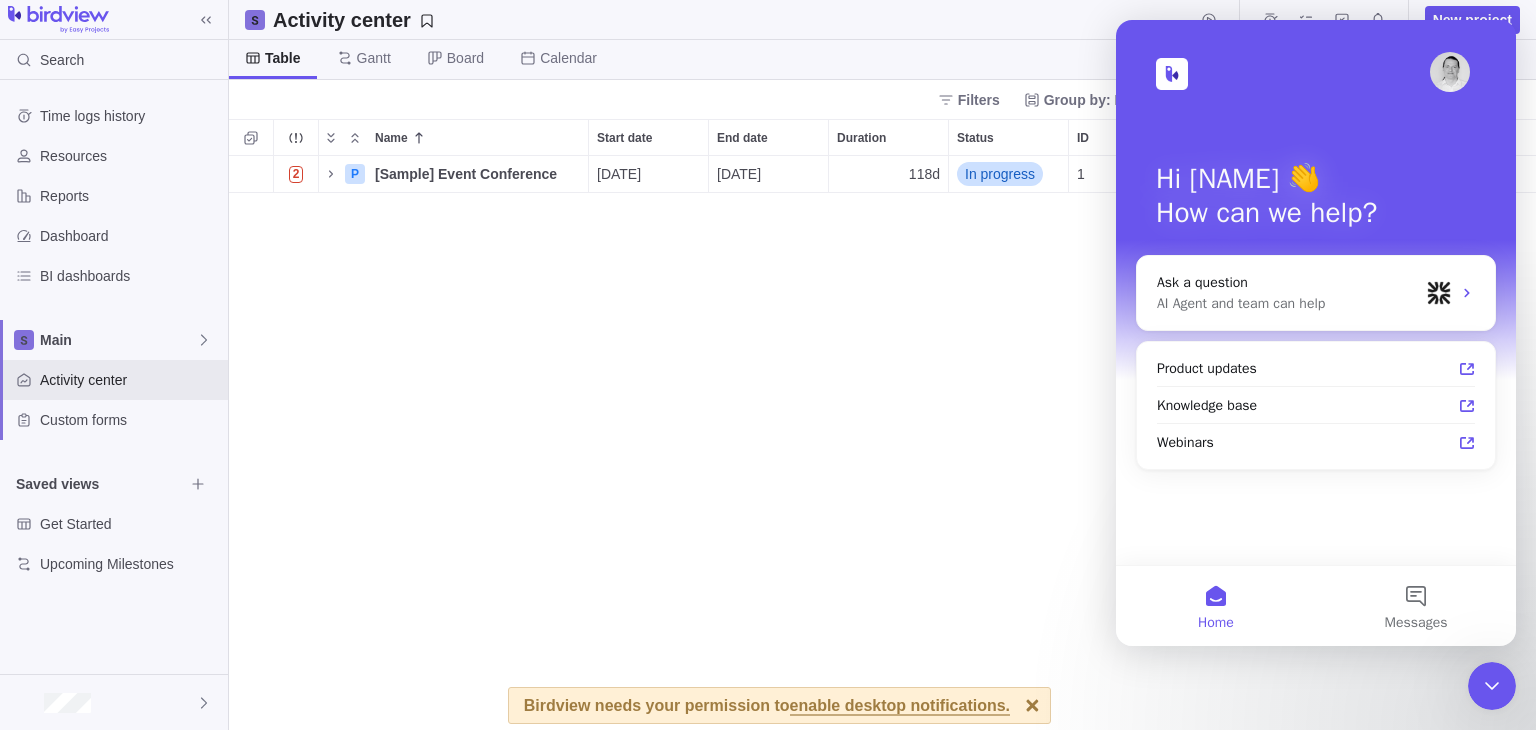 click on "Home" at bounding box center [1216, 623] 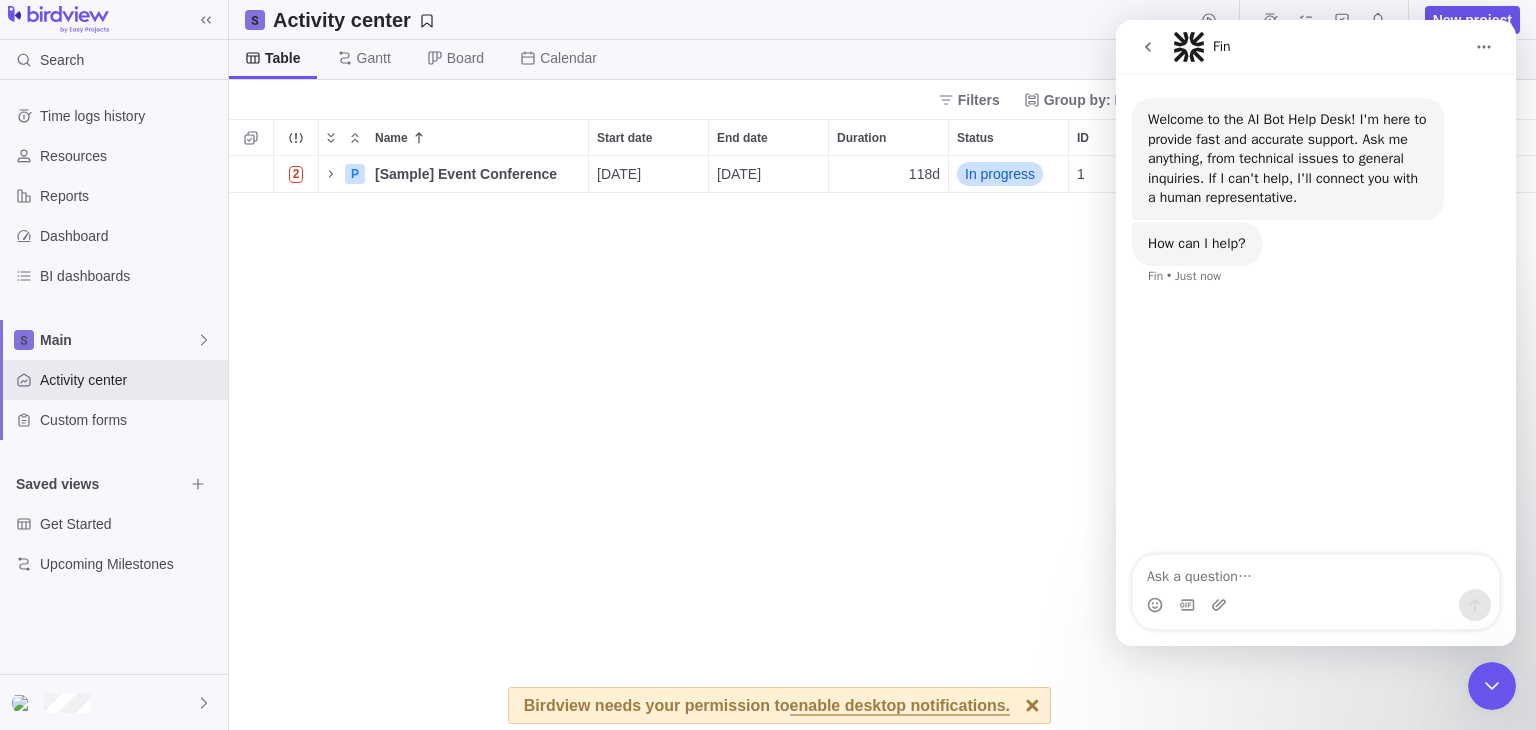 click at bounding box center [1316, 572] 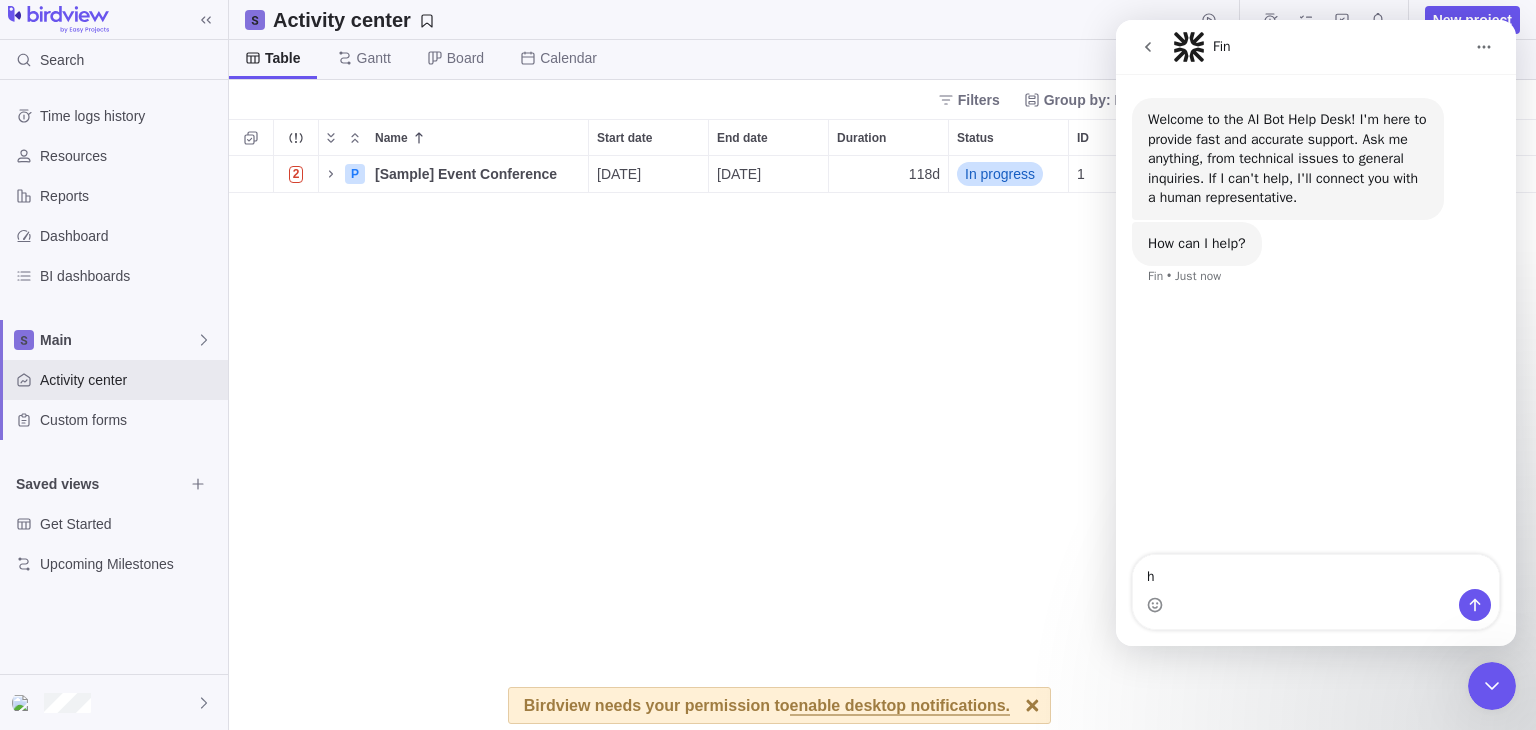 type on "hi" 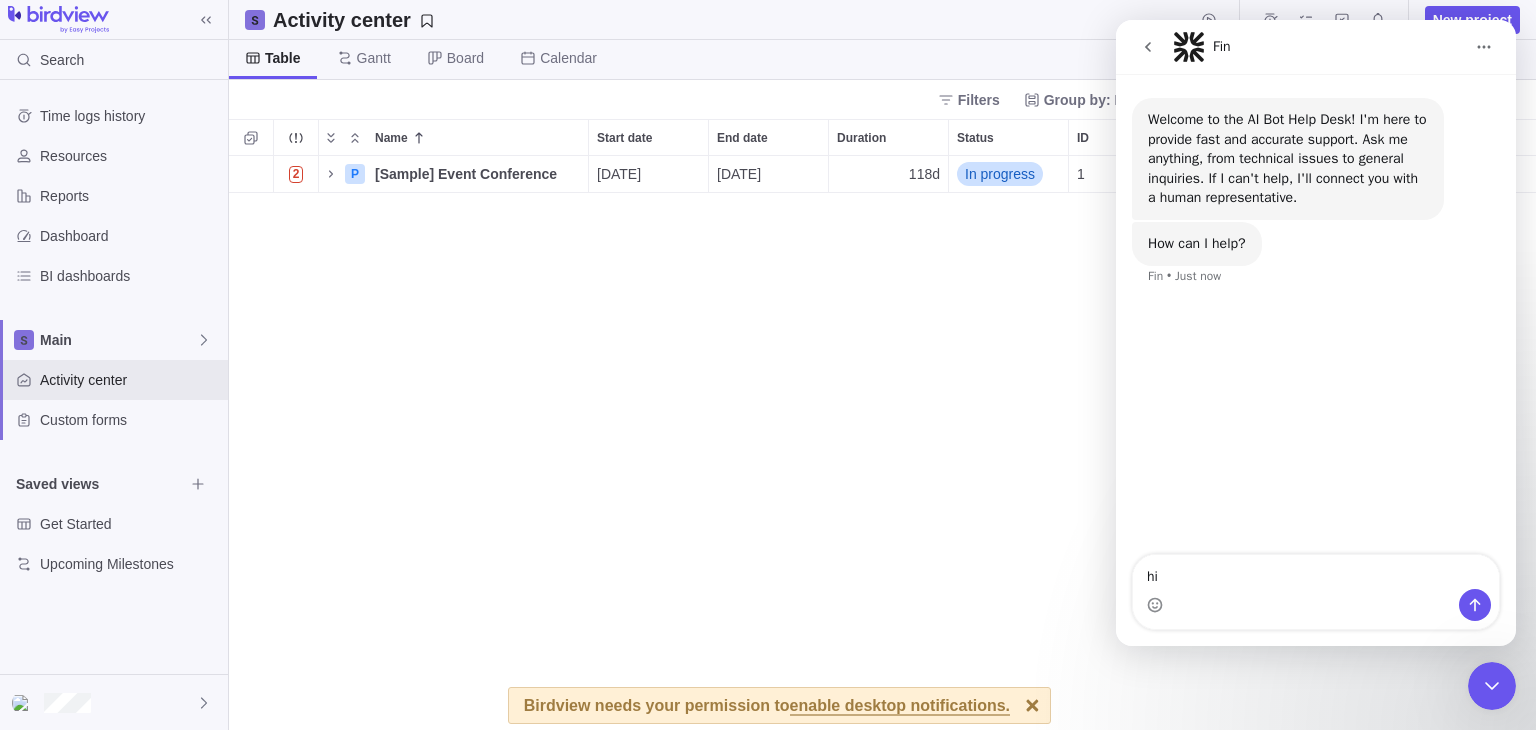 type 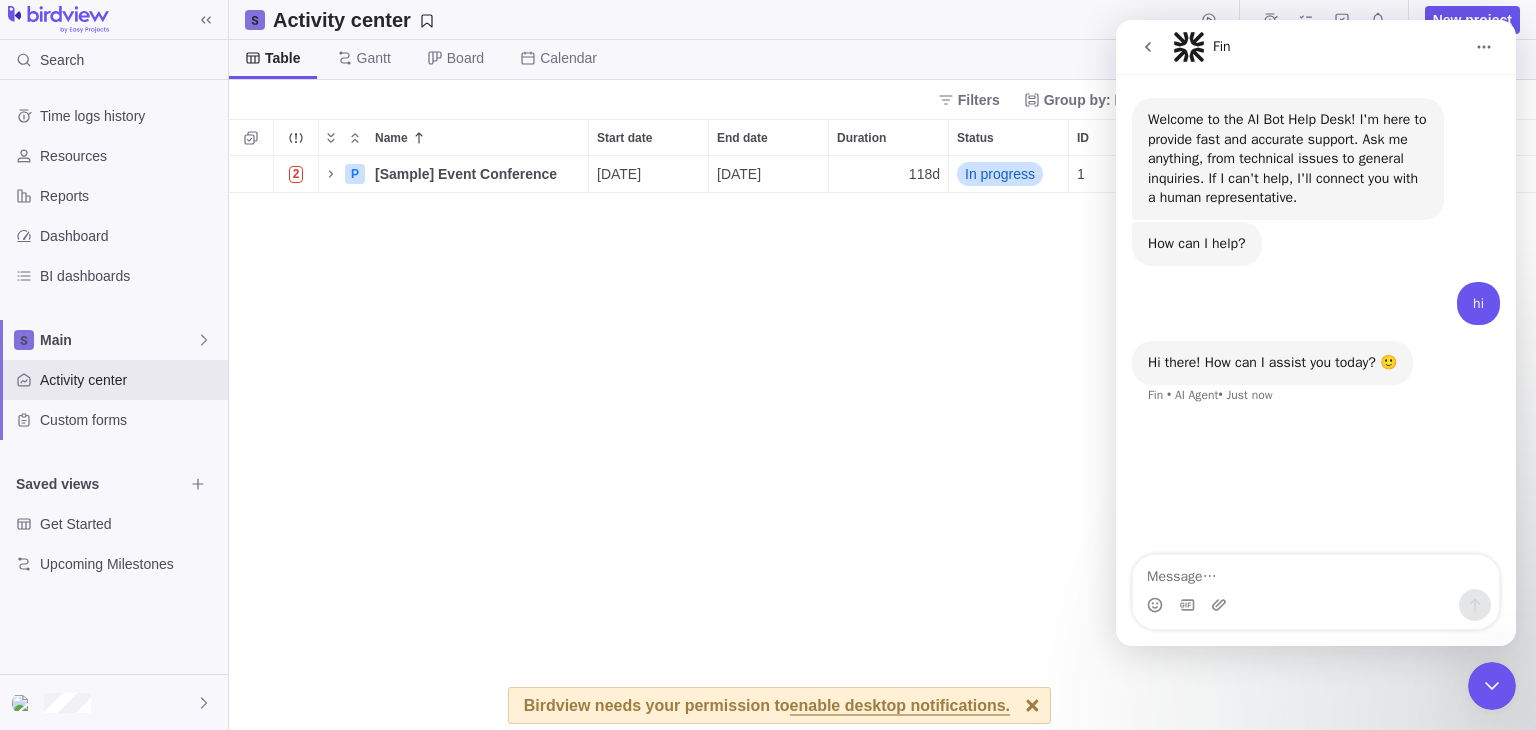click 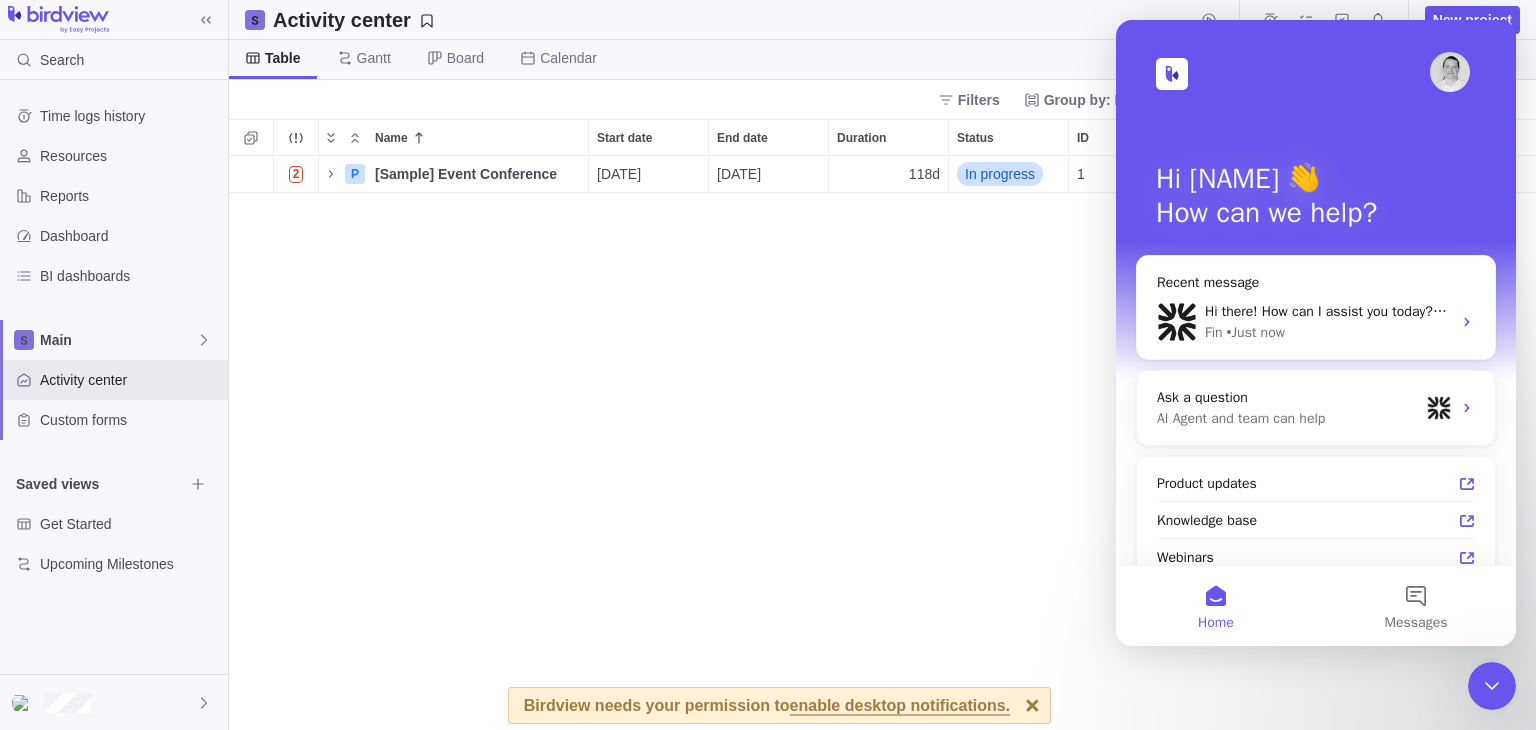 scroll, scrollTop: 28, scrollLeft: 0, axis: vertical 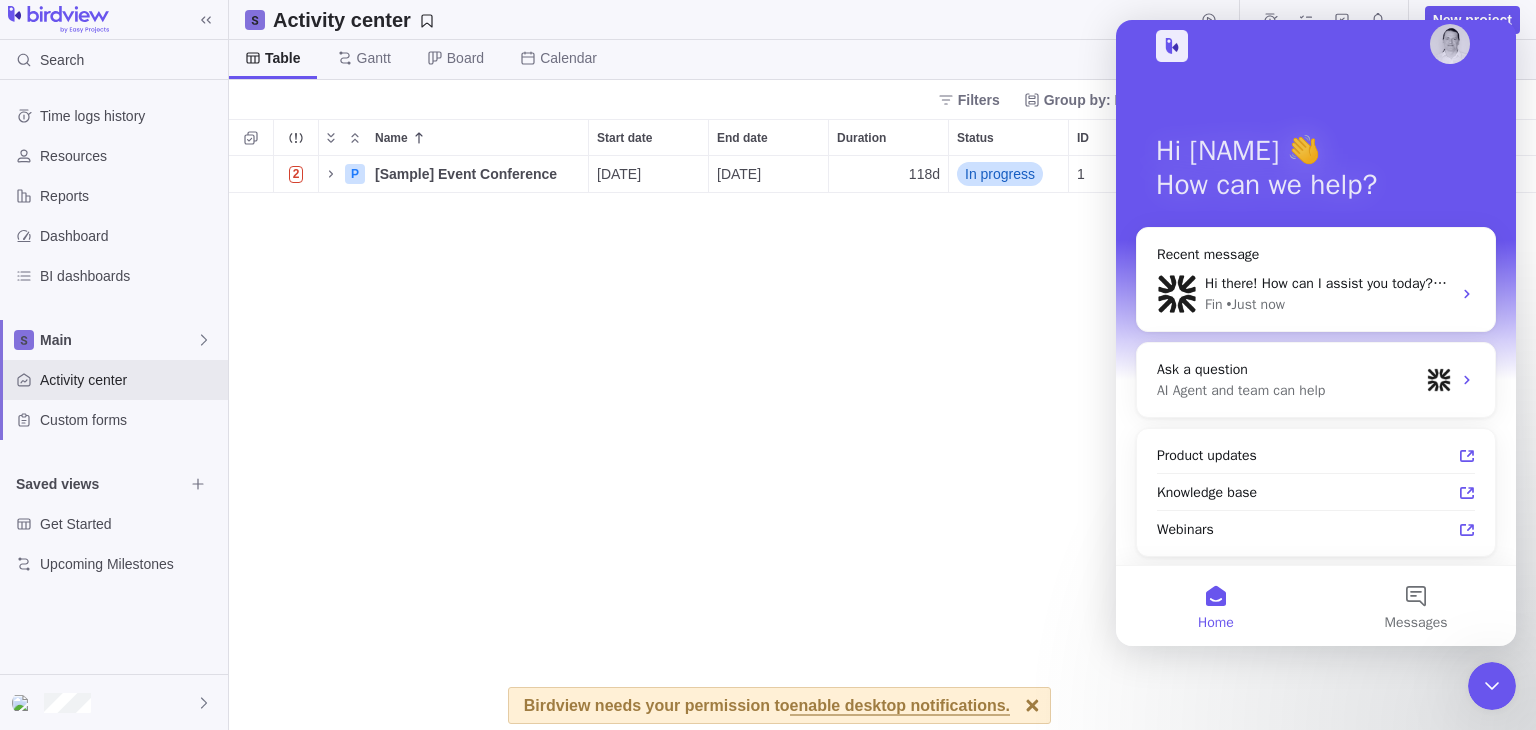 click at bounding box center [1492, 686] 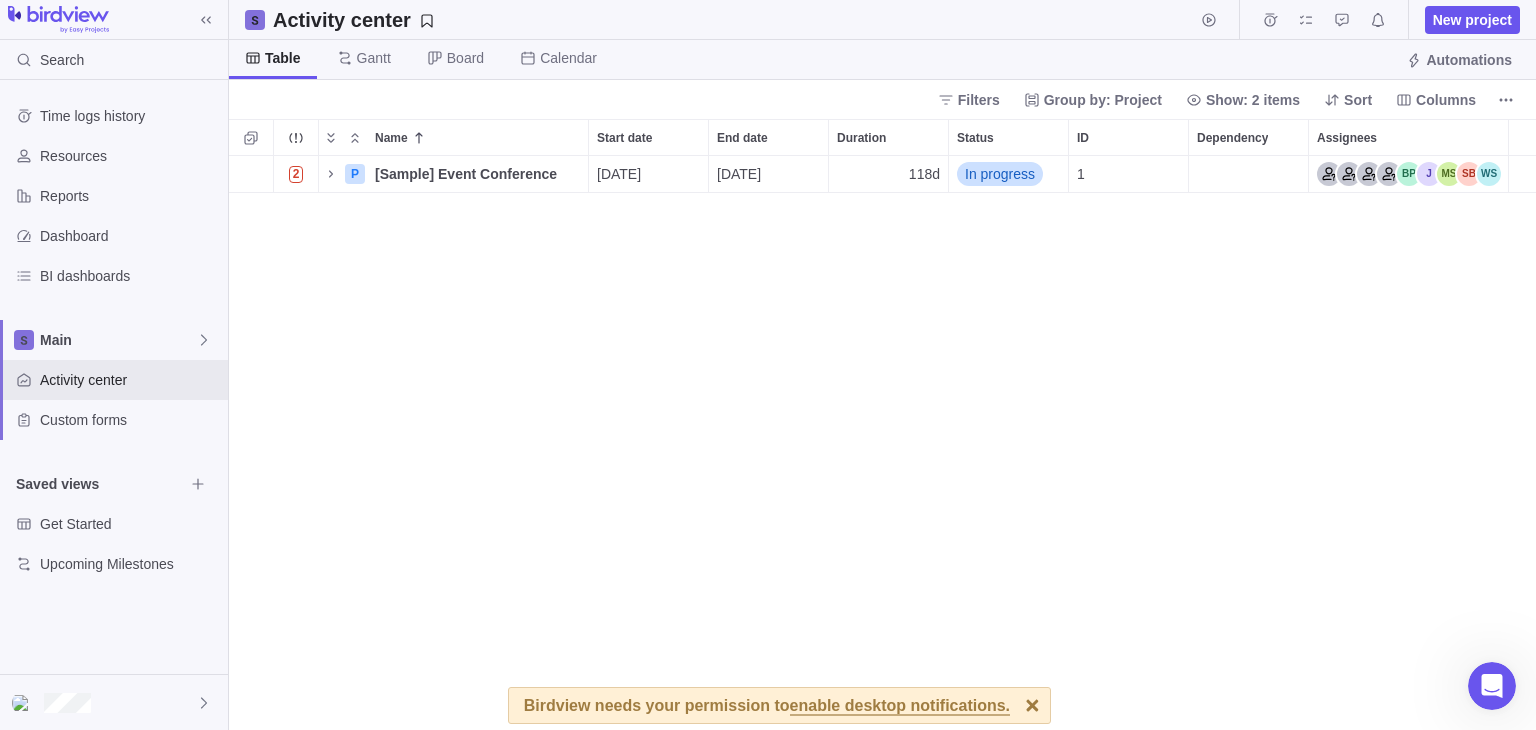 scroll, scrollTop: 0, scrollLeft: 0, axis: both 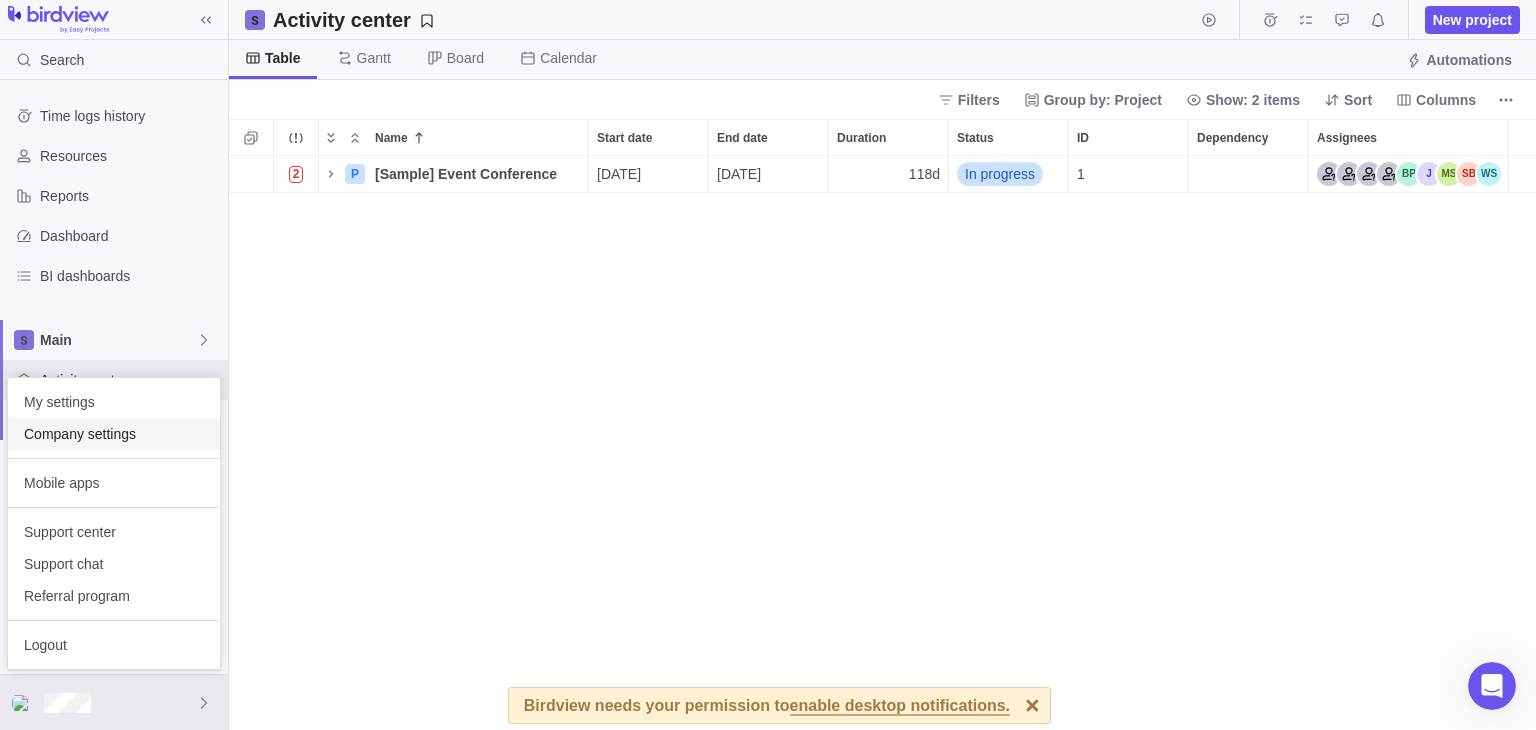 click on "Company settings" at bounding box center (114, 434) 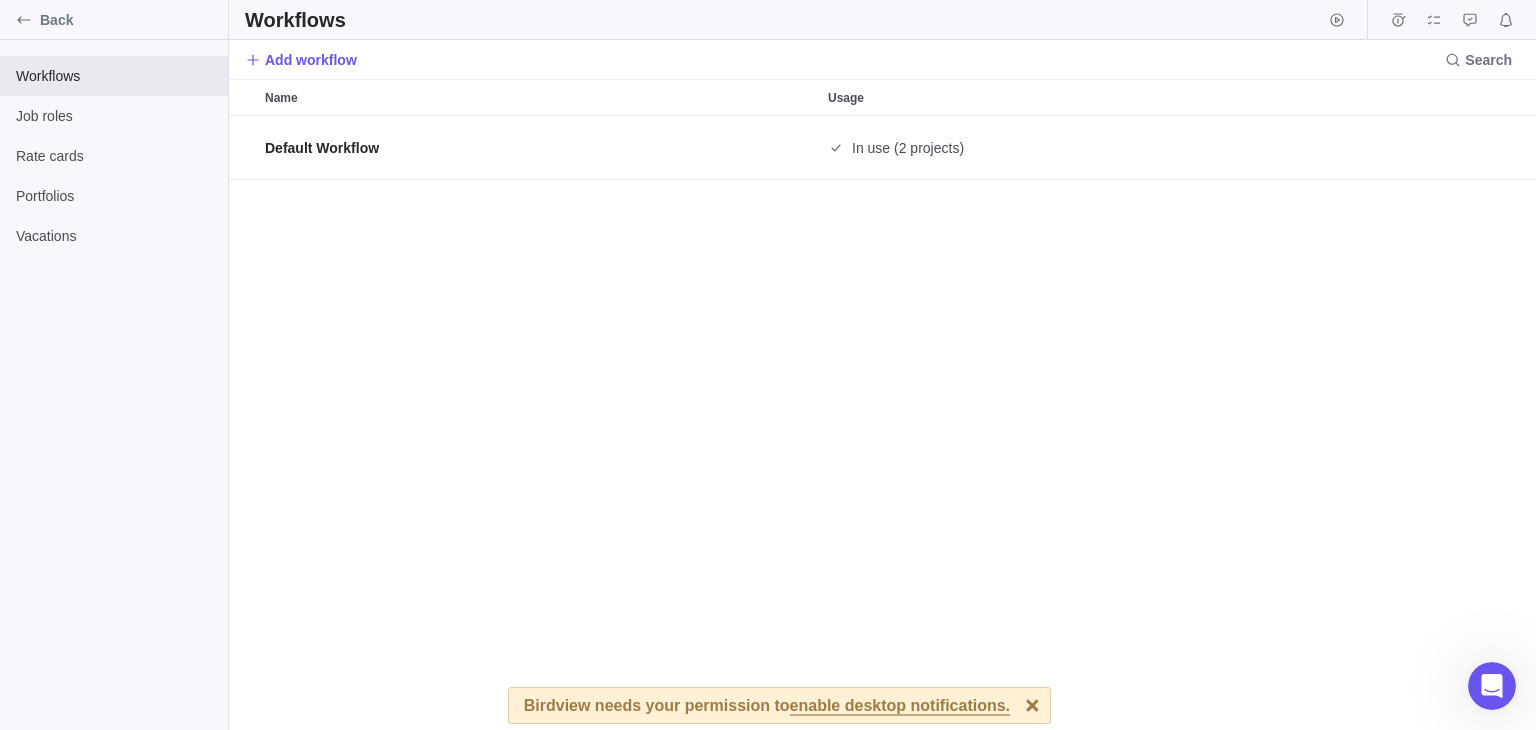 scroll, scrollTop: 16, scrollLeft: 16, axis: both 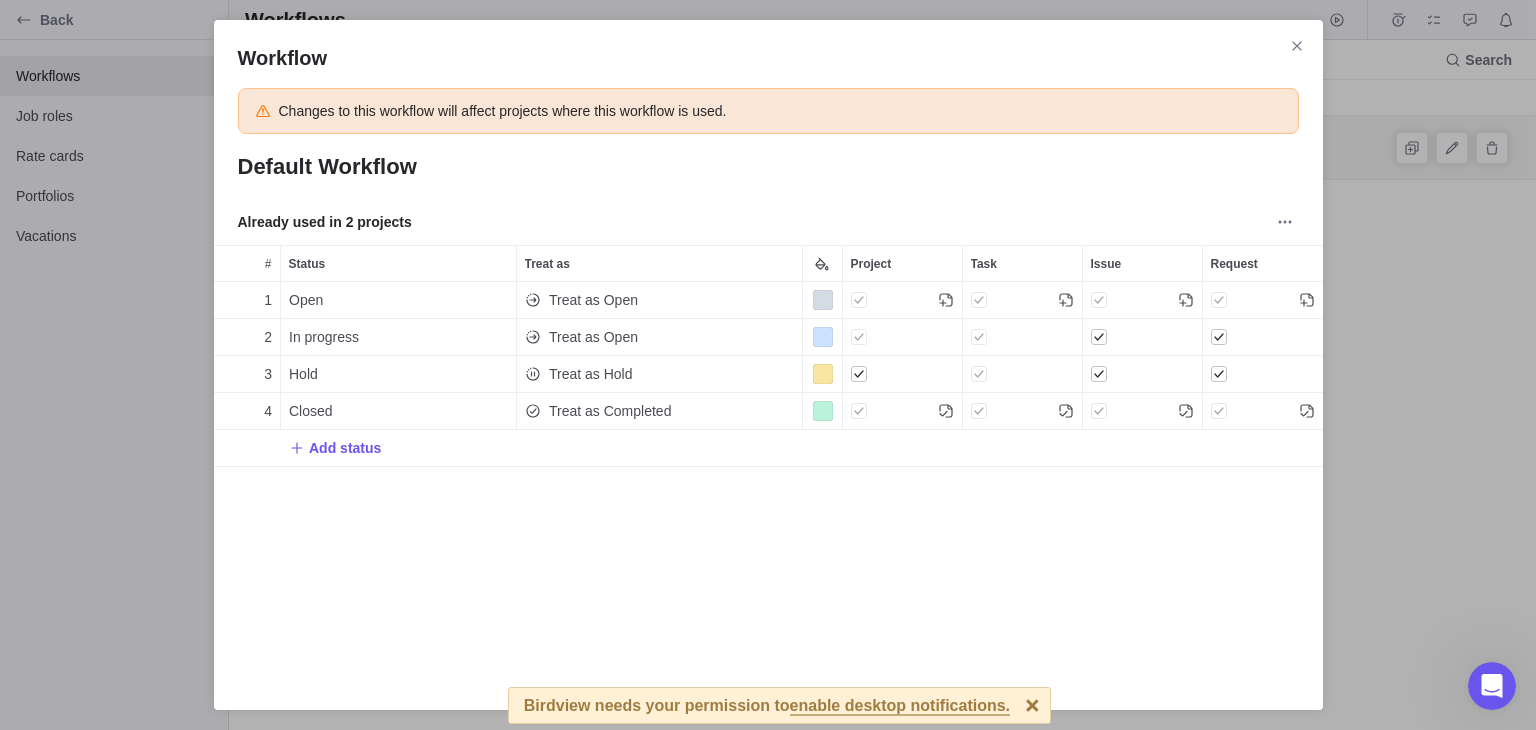 click on "Workflow Changes to this workflow will affect projects where this workflow is used. Default Workflow Already used in 2 projects # Status Treat as Project Task Issue Request 1 Open Treat as Open 2 In progress Treat as Open 3 Hold Treat as Hold 4 Closed Treat as Completed Add status" at bounding box center [768, 365] 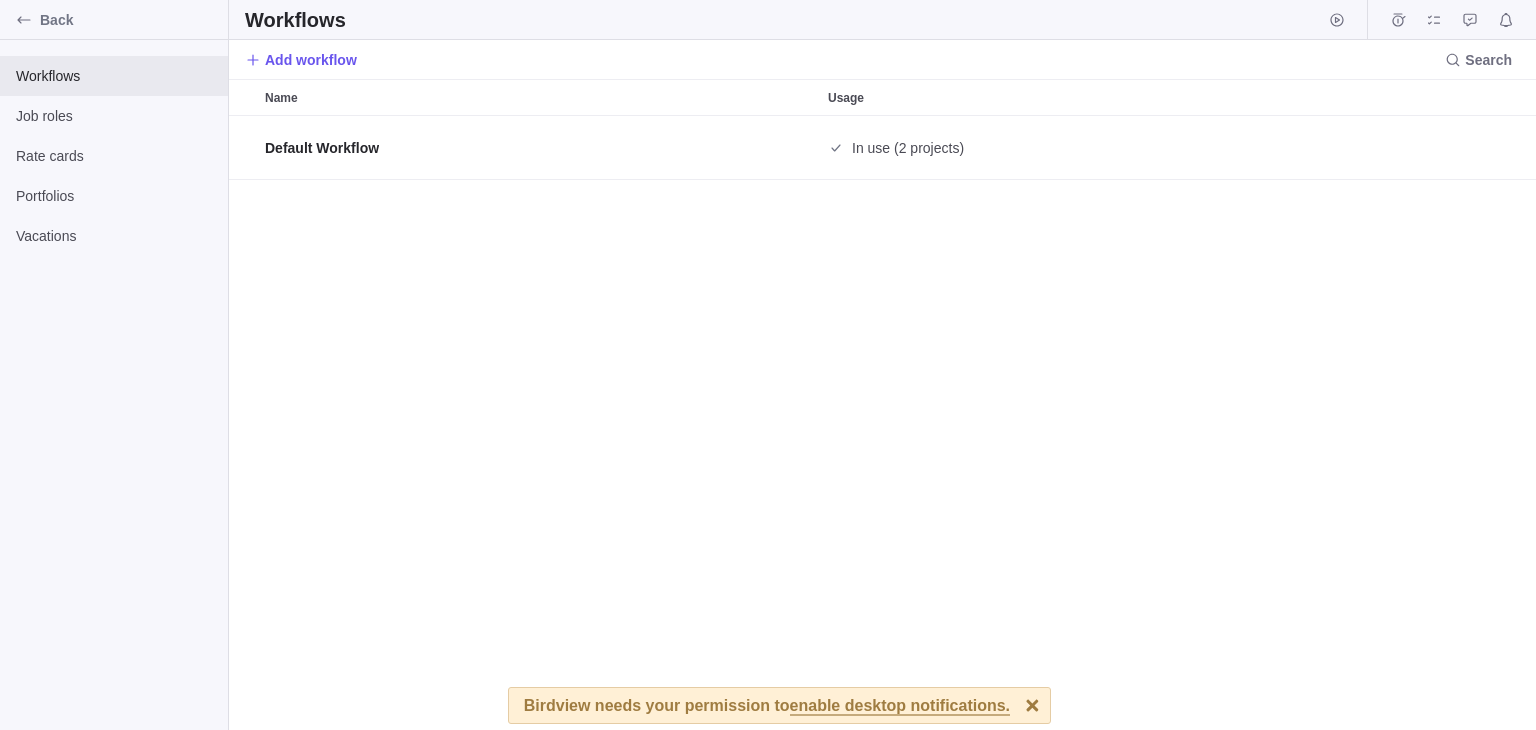 scroll, scrollTop: 0, scrollLeft: 0, axis: both 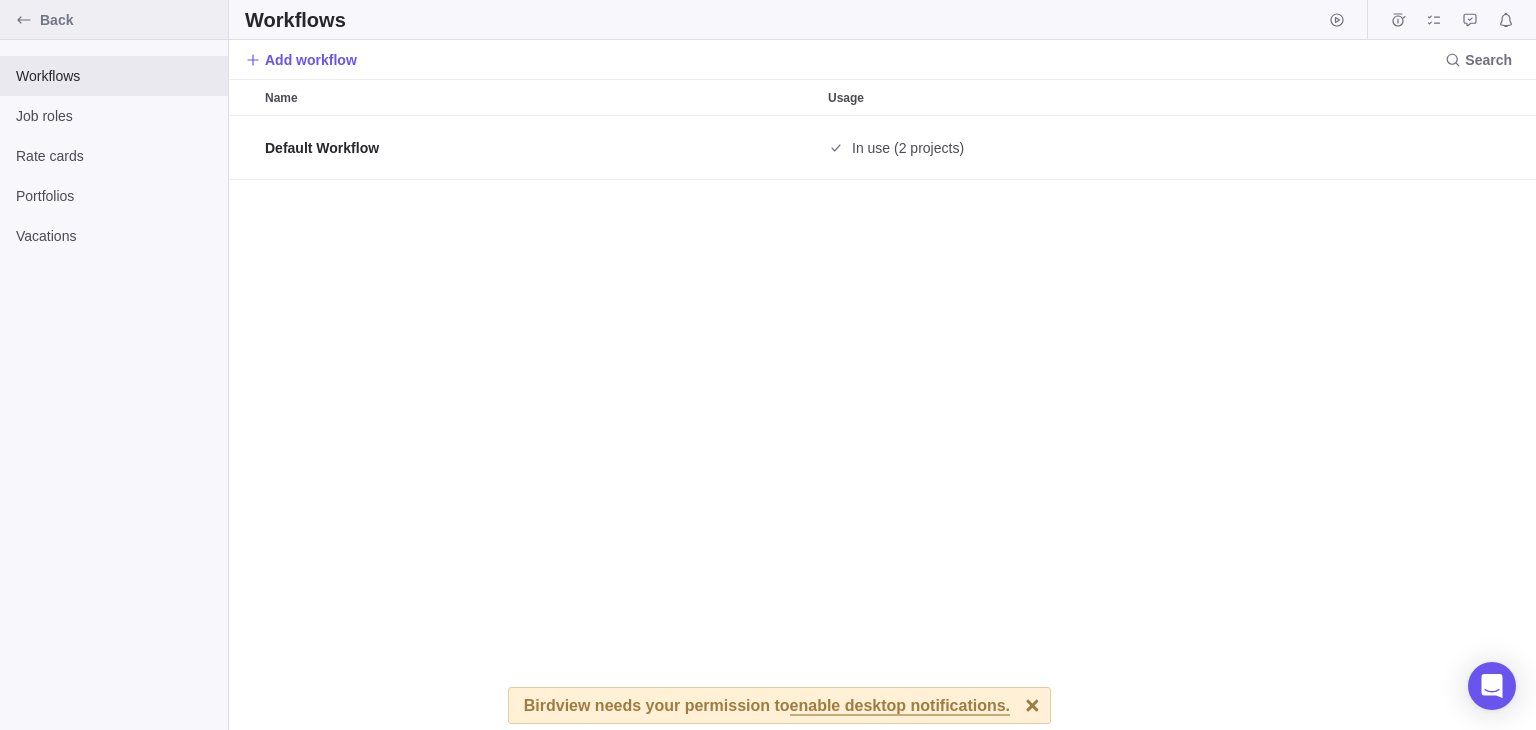 click 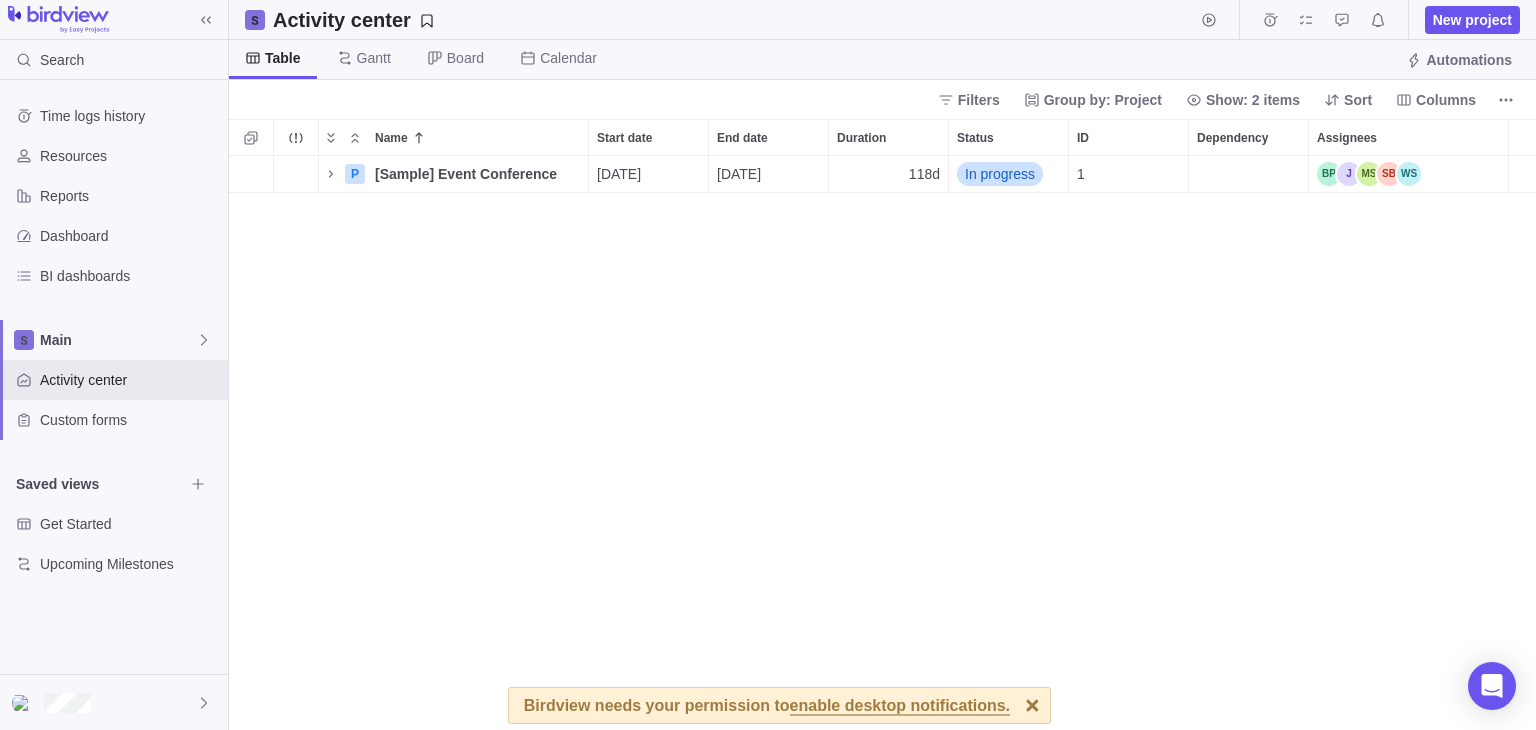 scroll, scrollTop: 16, scrollLeft: 16, axis: both 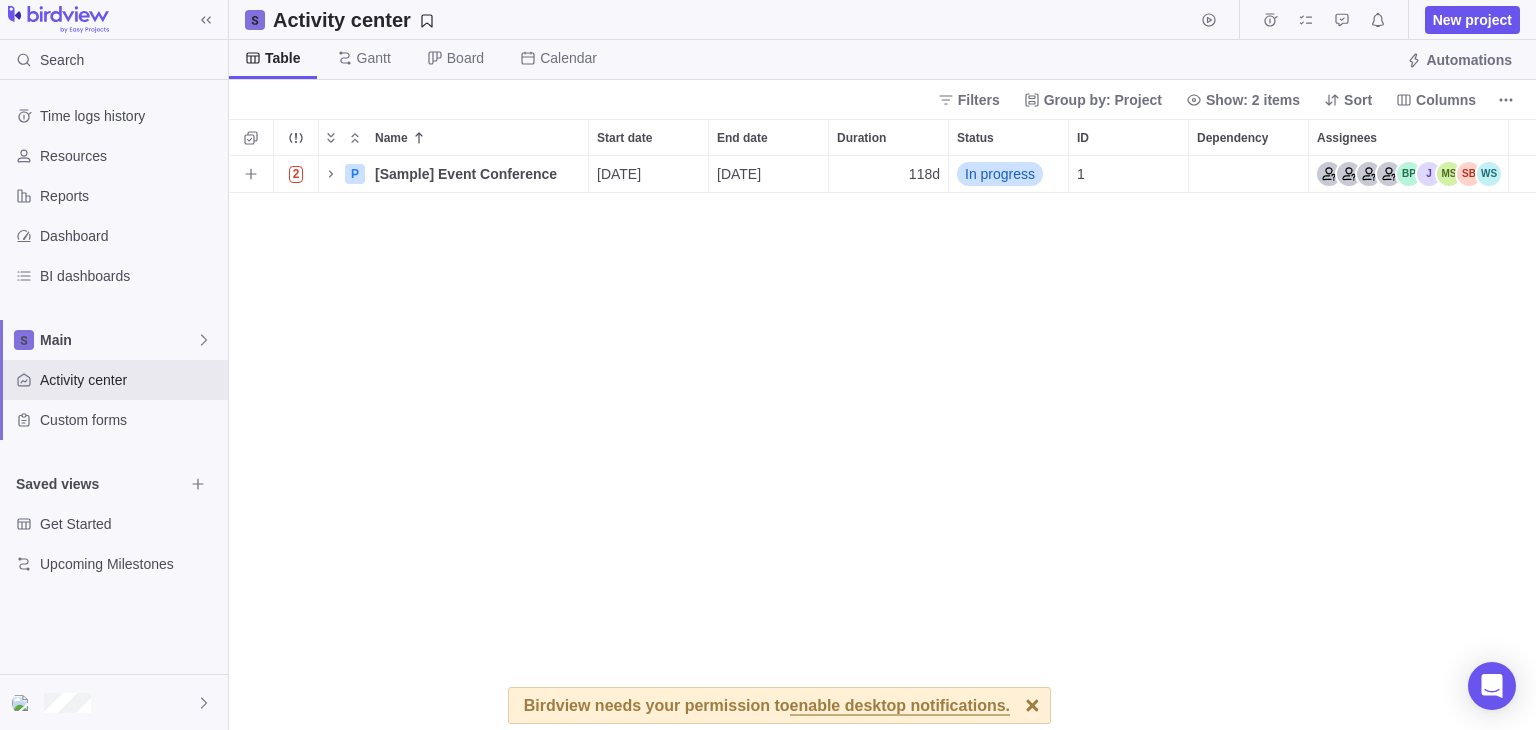 click at bounding box center [1248, 174] 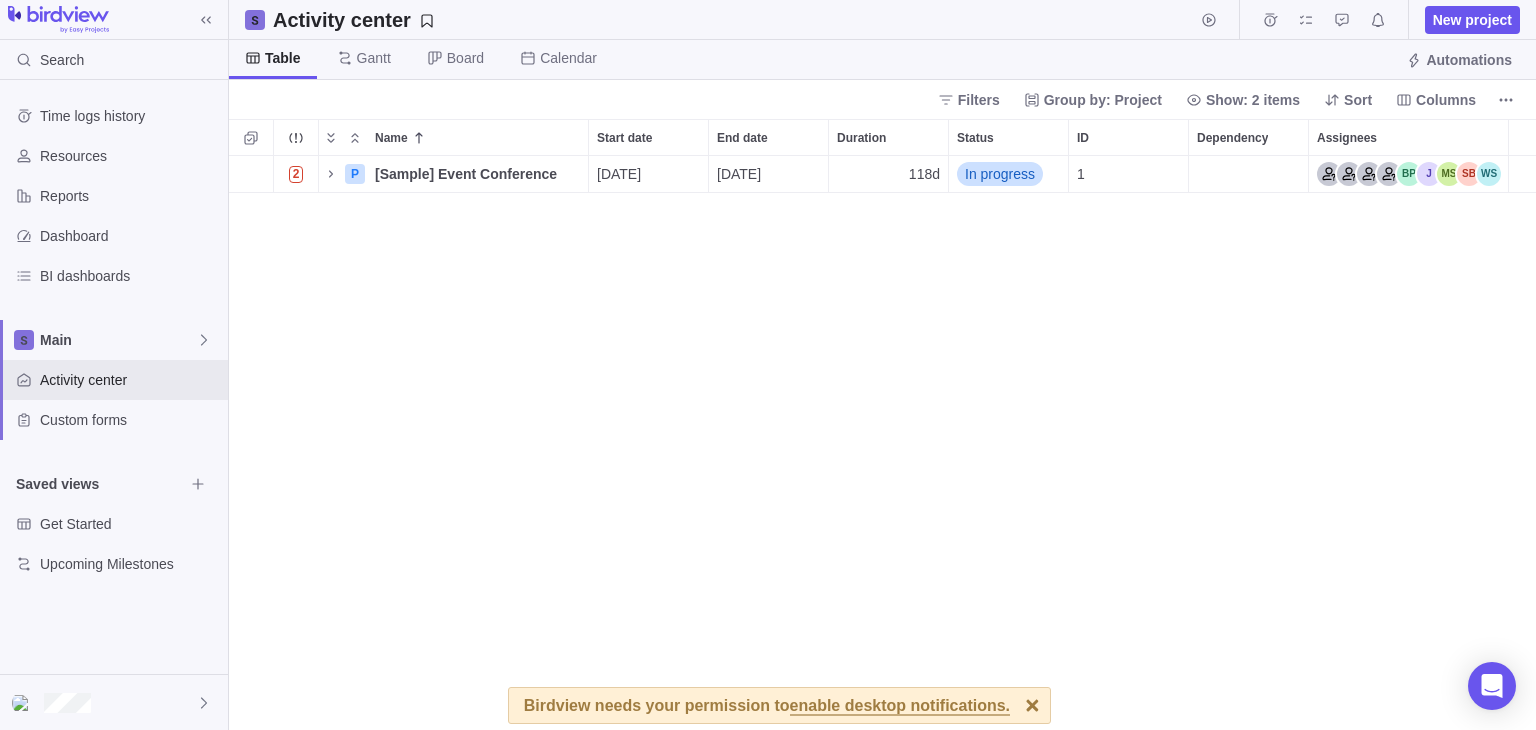 click at bounding box center [58, 20] 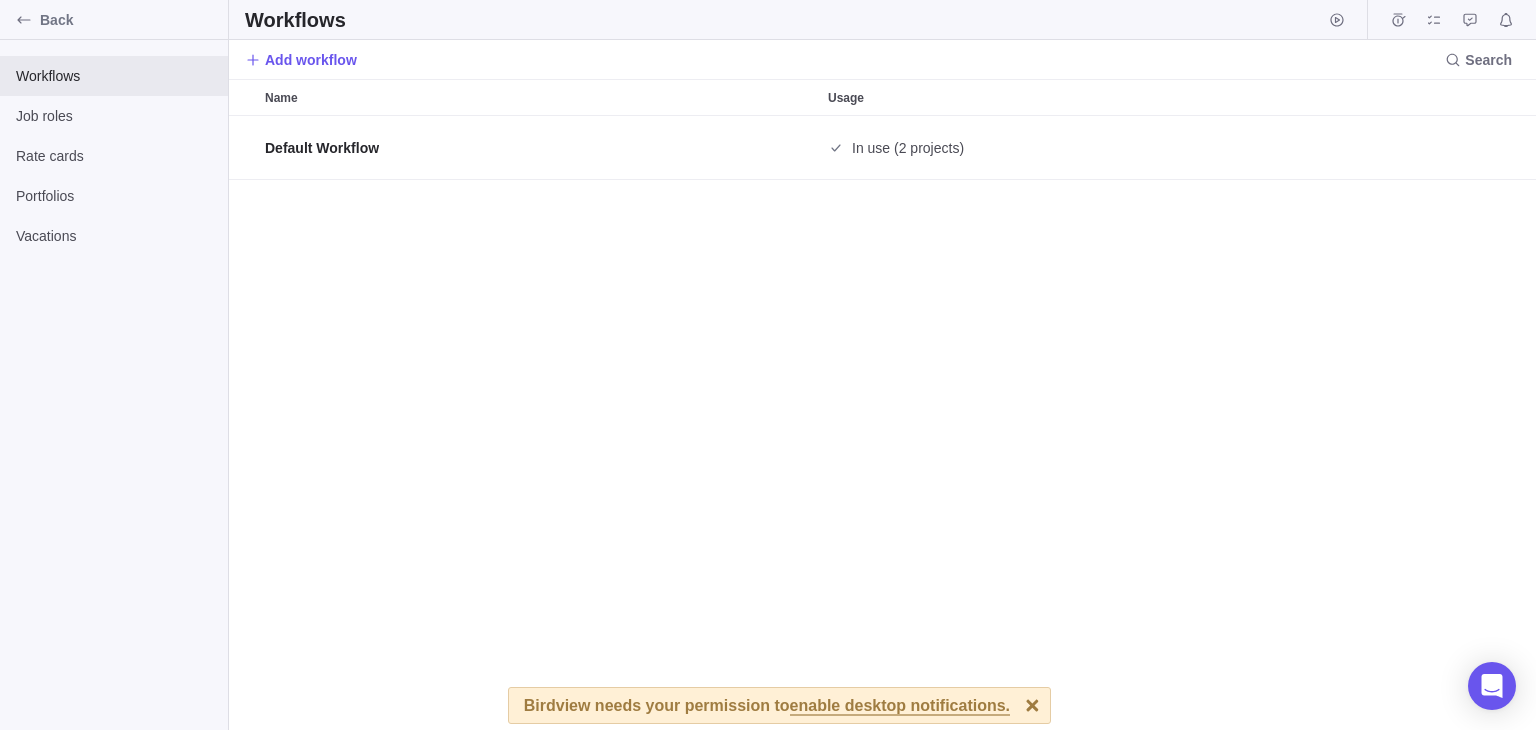 scroll, scrollTop: 16, scrollLeft: 16, axis: both 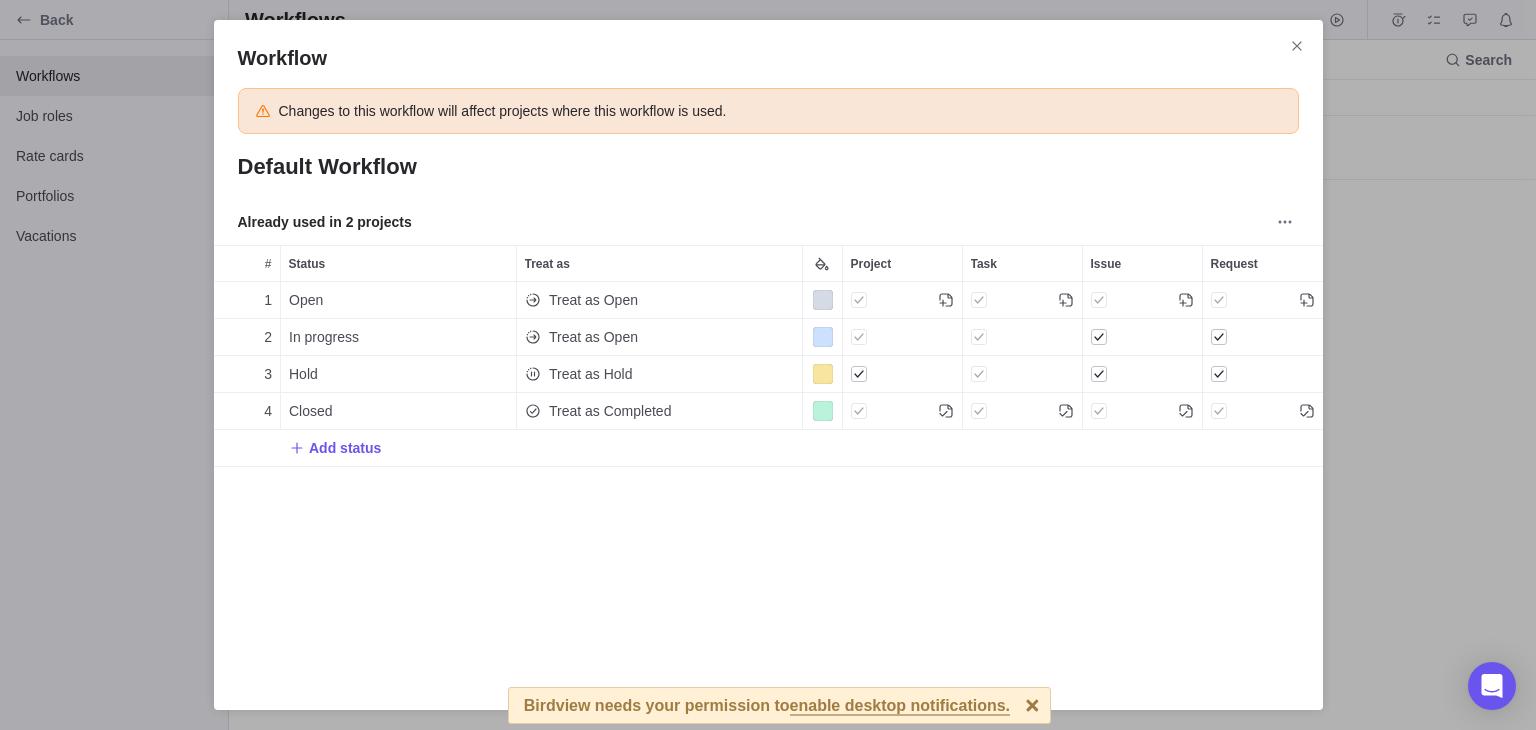 click on "Workflow Changes to this workflow will affect projects where this workflow is used. Default Workflow Already used in 2 projects # Status Treat as Project Task Issue Request 1 Open Treat as Open 2 In progress Treat as Open 3 Hold Treat as Hold 4 Closed Treat as Completed Add status" at bounding box center (768, 365) 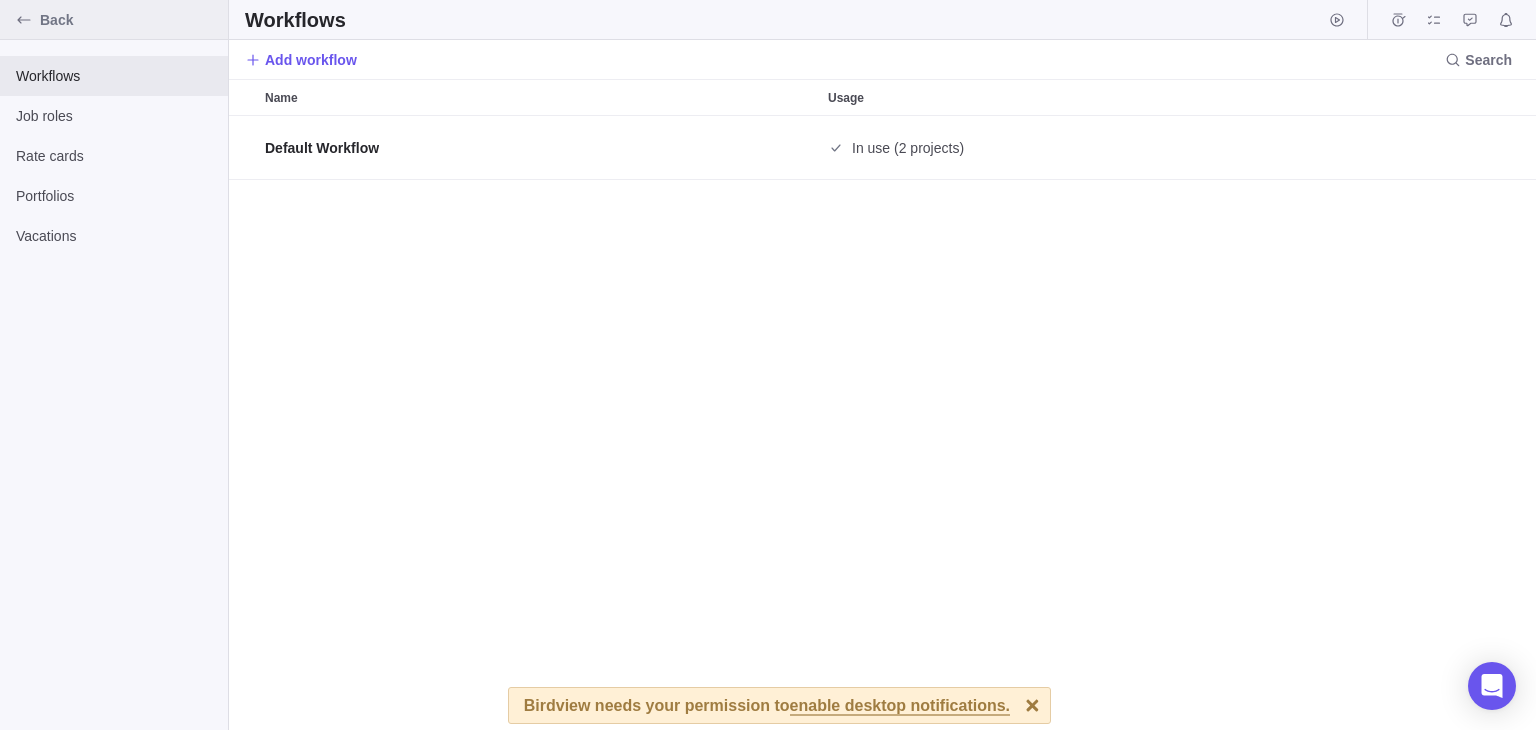 click 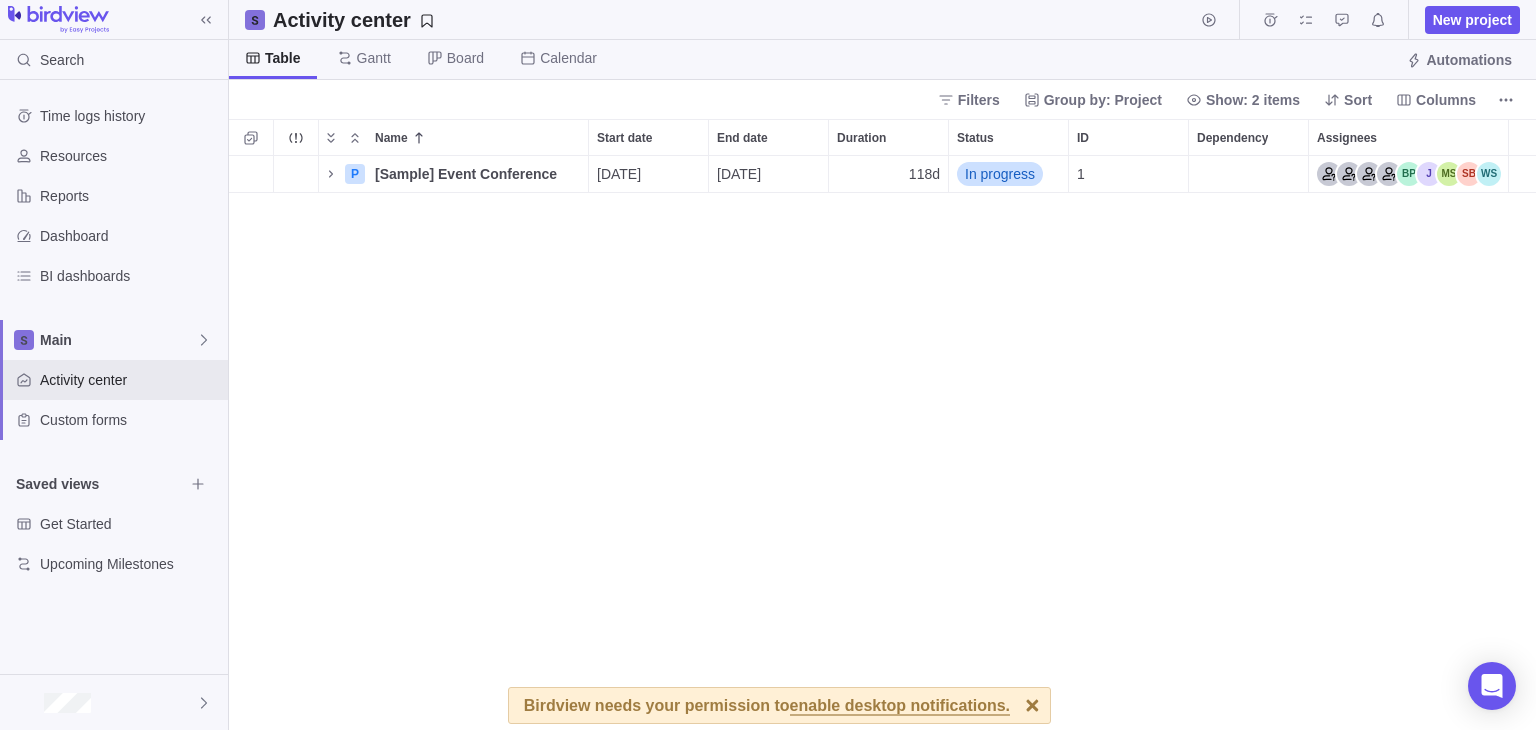 scroll, scrollTop: 16, scrollLeft: 16, axis: both 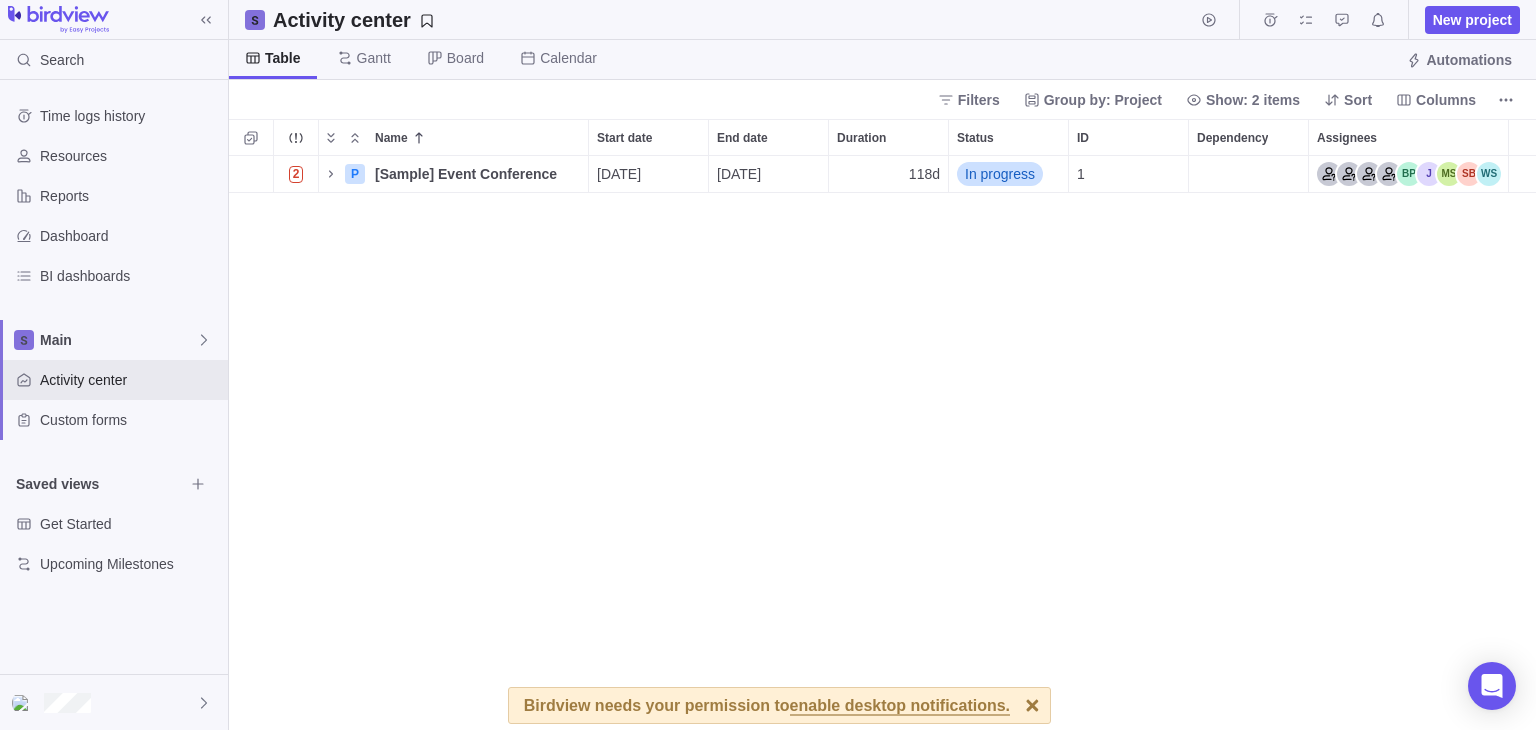 click at bounding box center (114, 702) 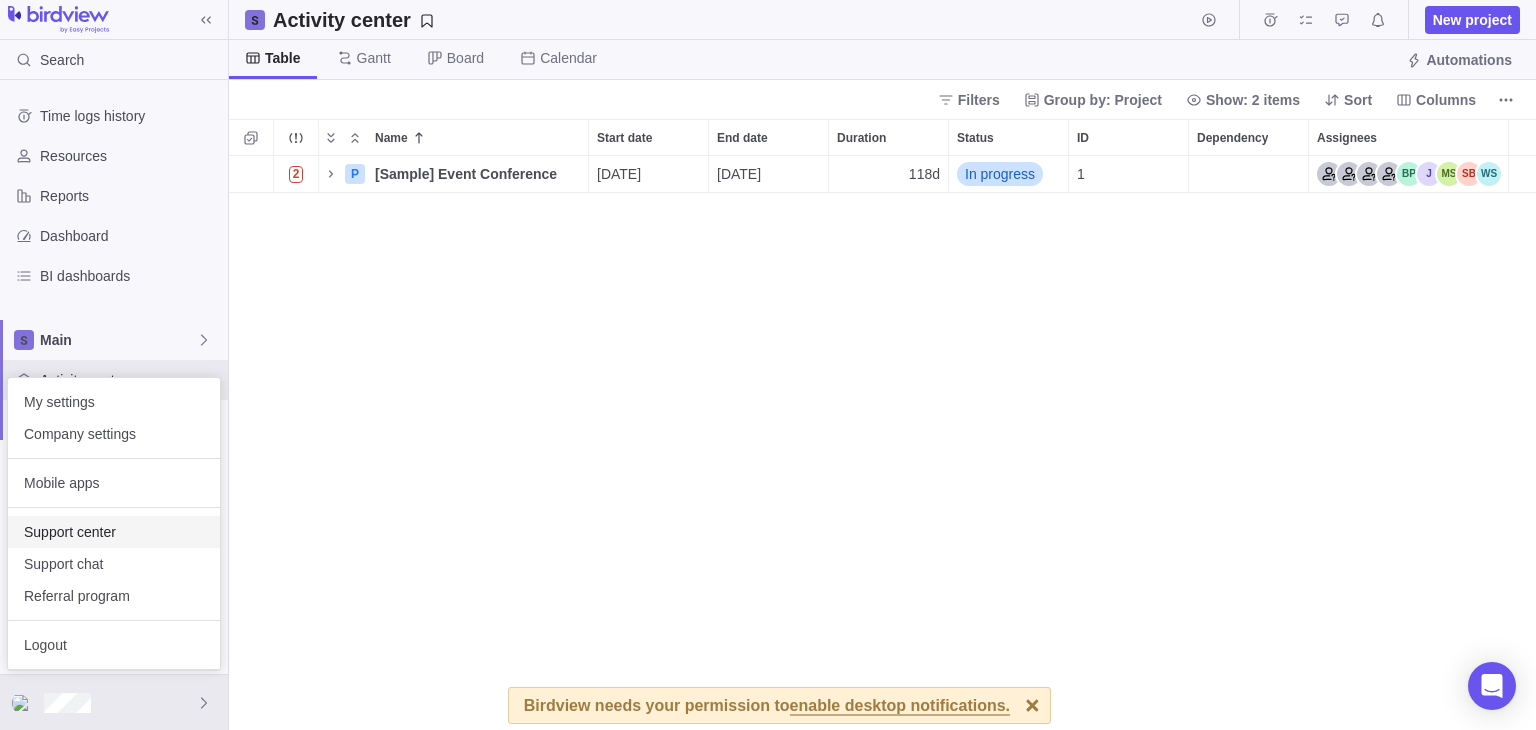 click on "Support center" at bounding box center (114, 532) 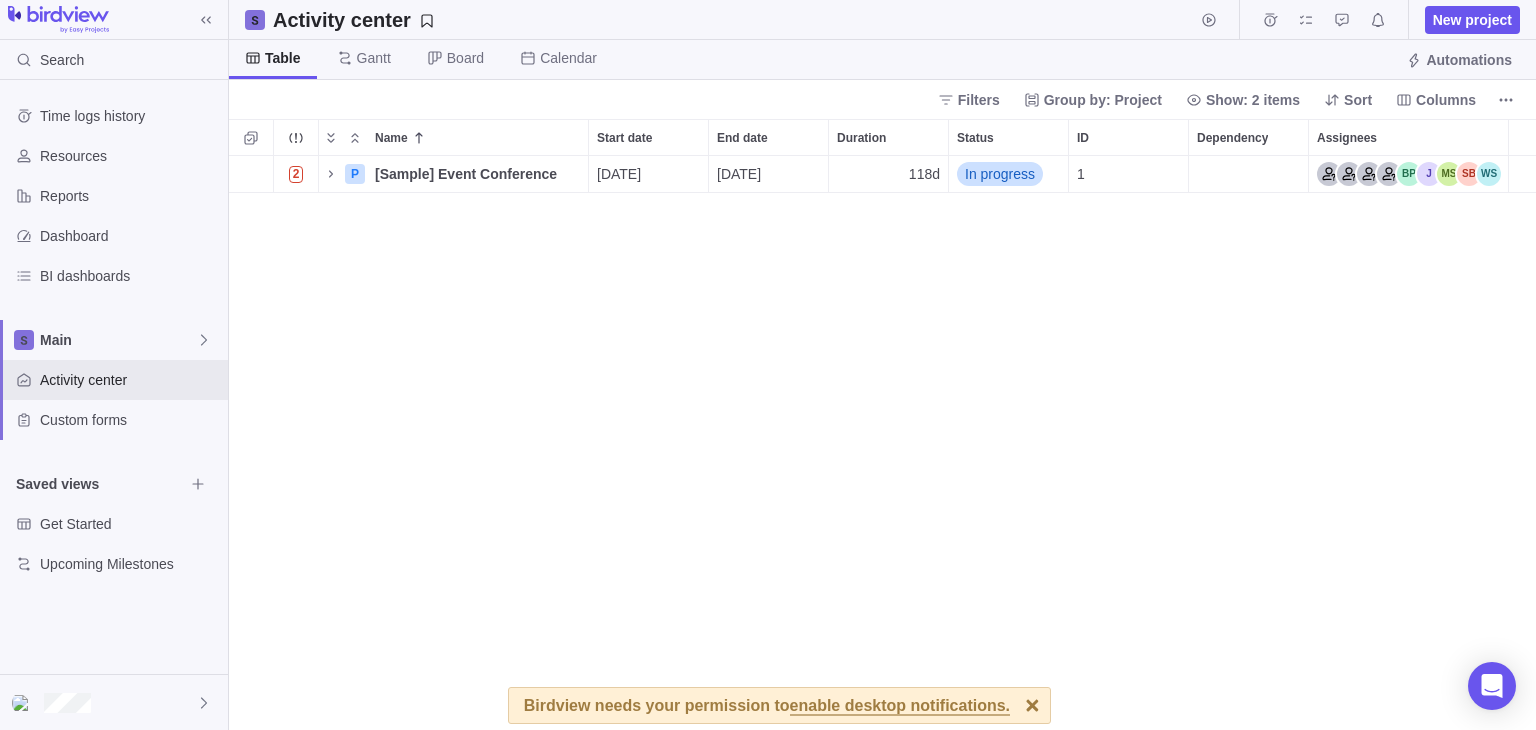 click at bounding box center (114, 702) 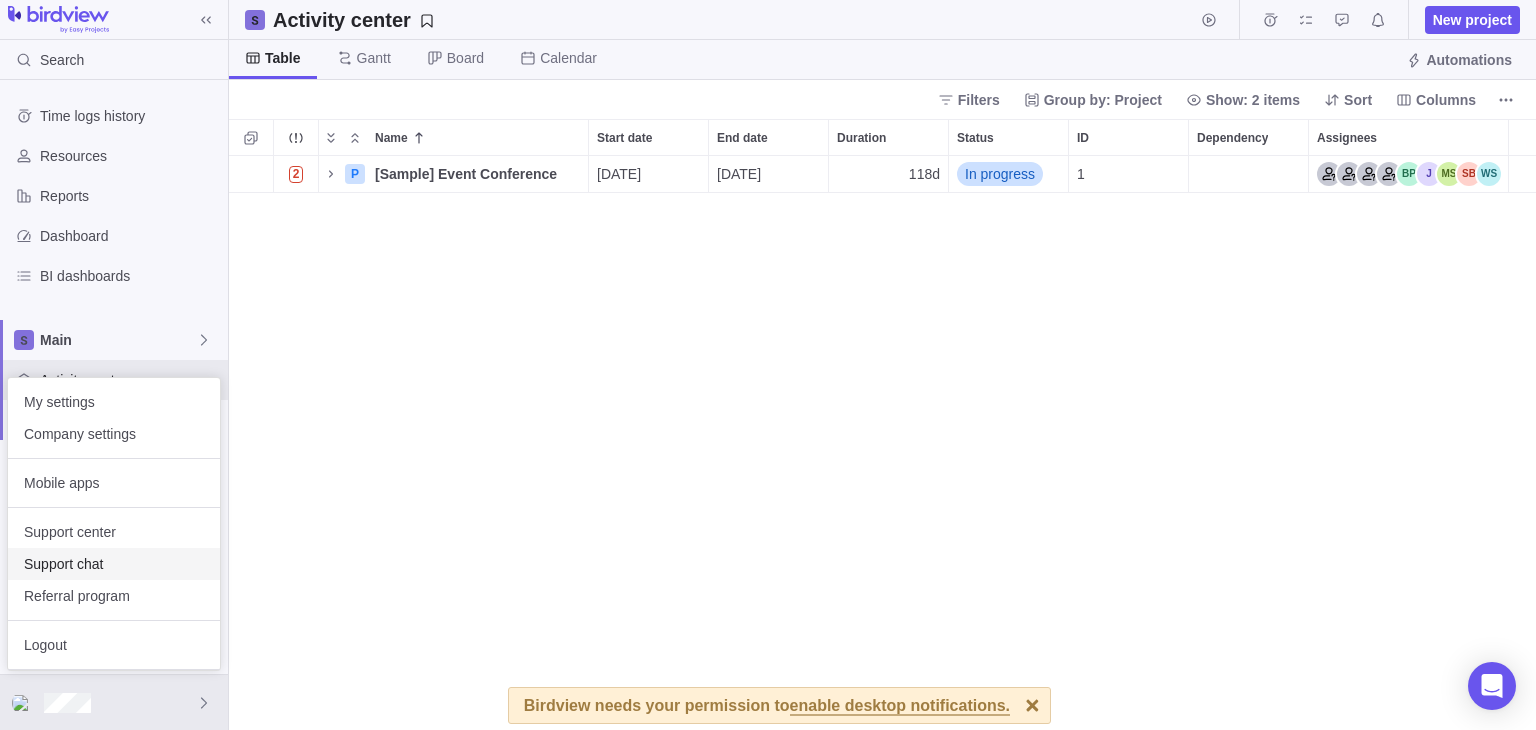 click on "Support chat" at bounding box center (114, 564) 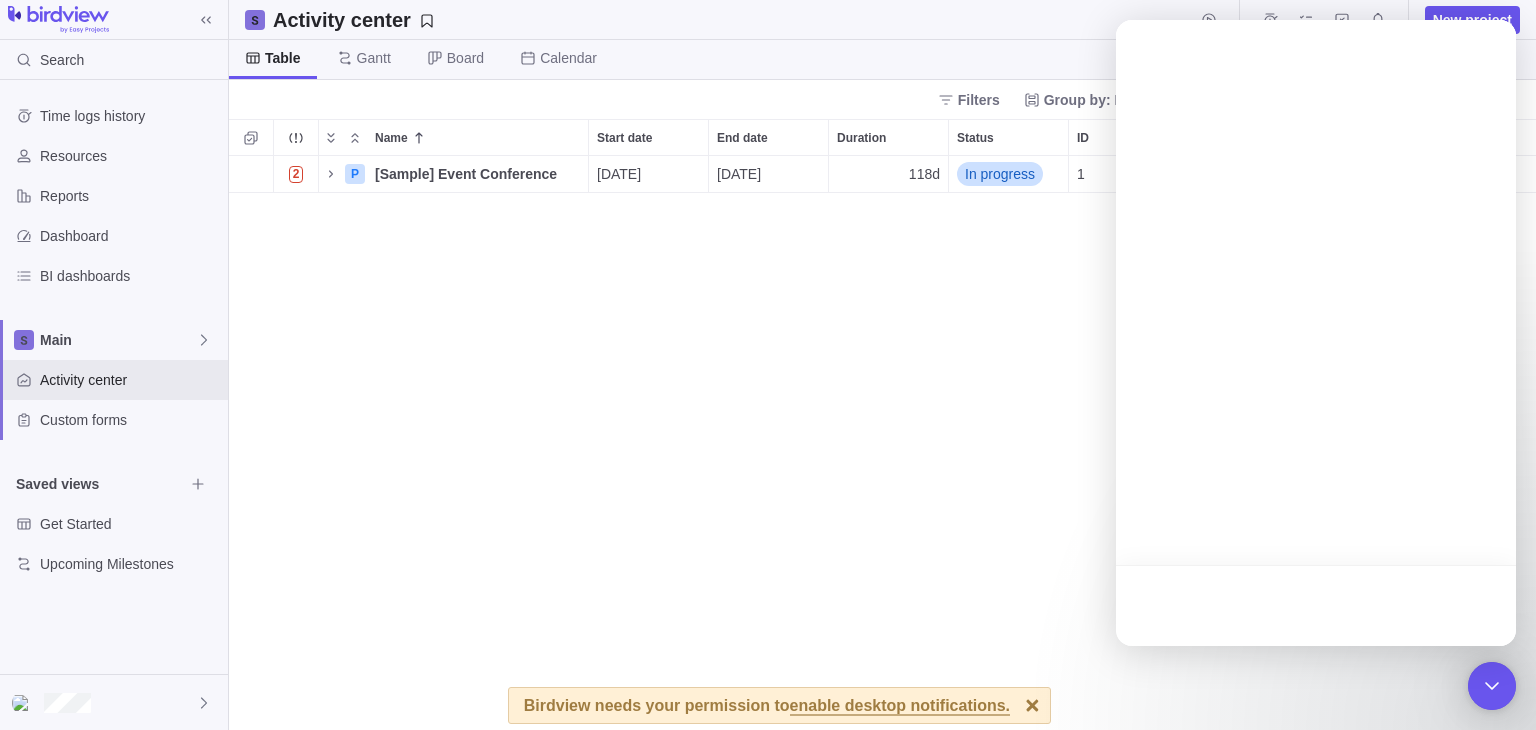 scroll, scrollTop: 0, scrollLeft: 0, axis: both 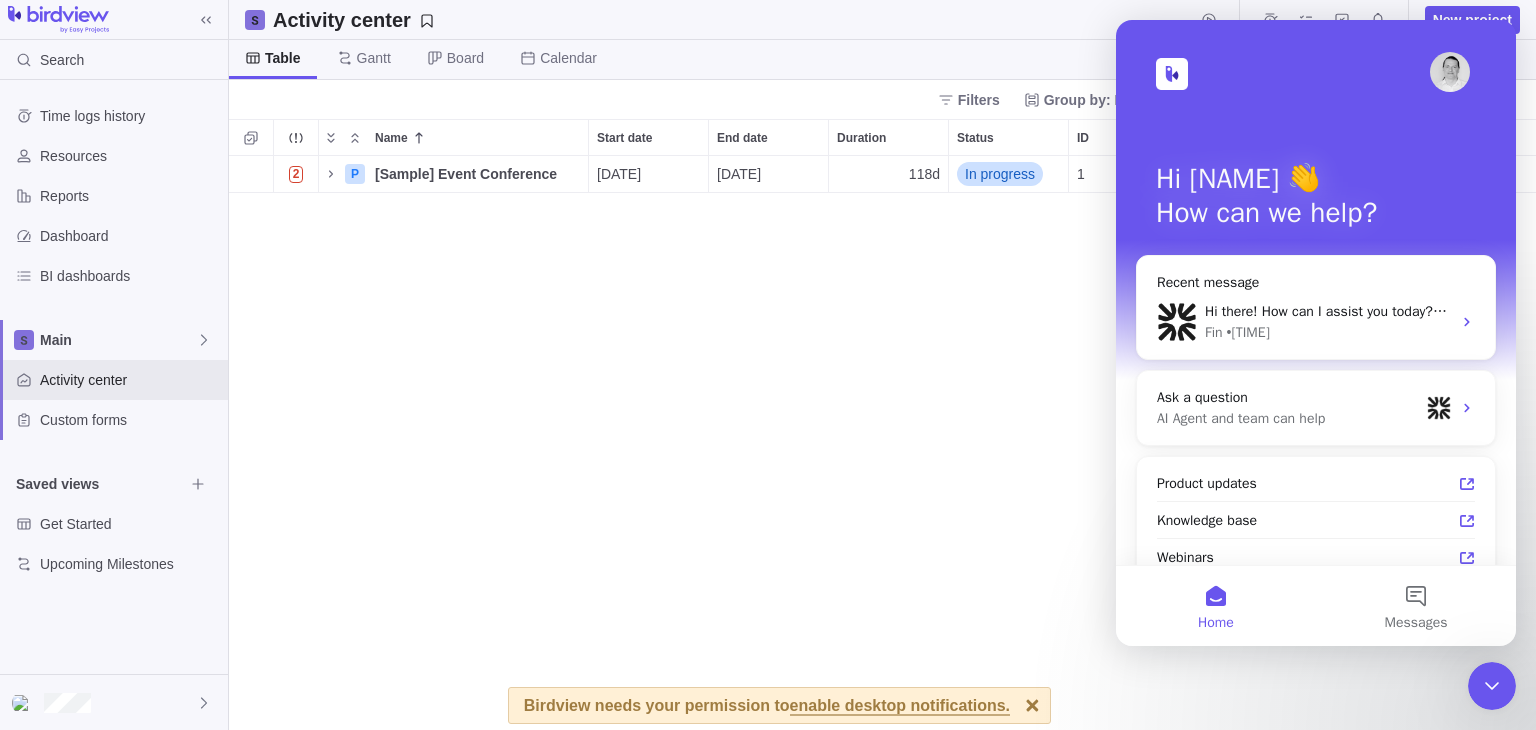 click at bounding box center (114, 702) 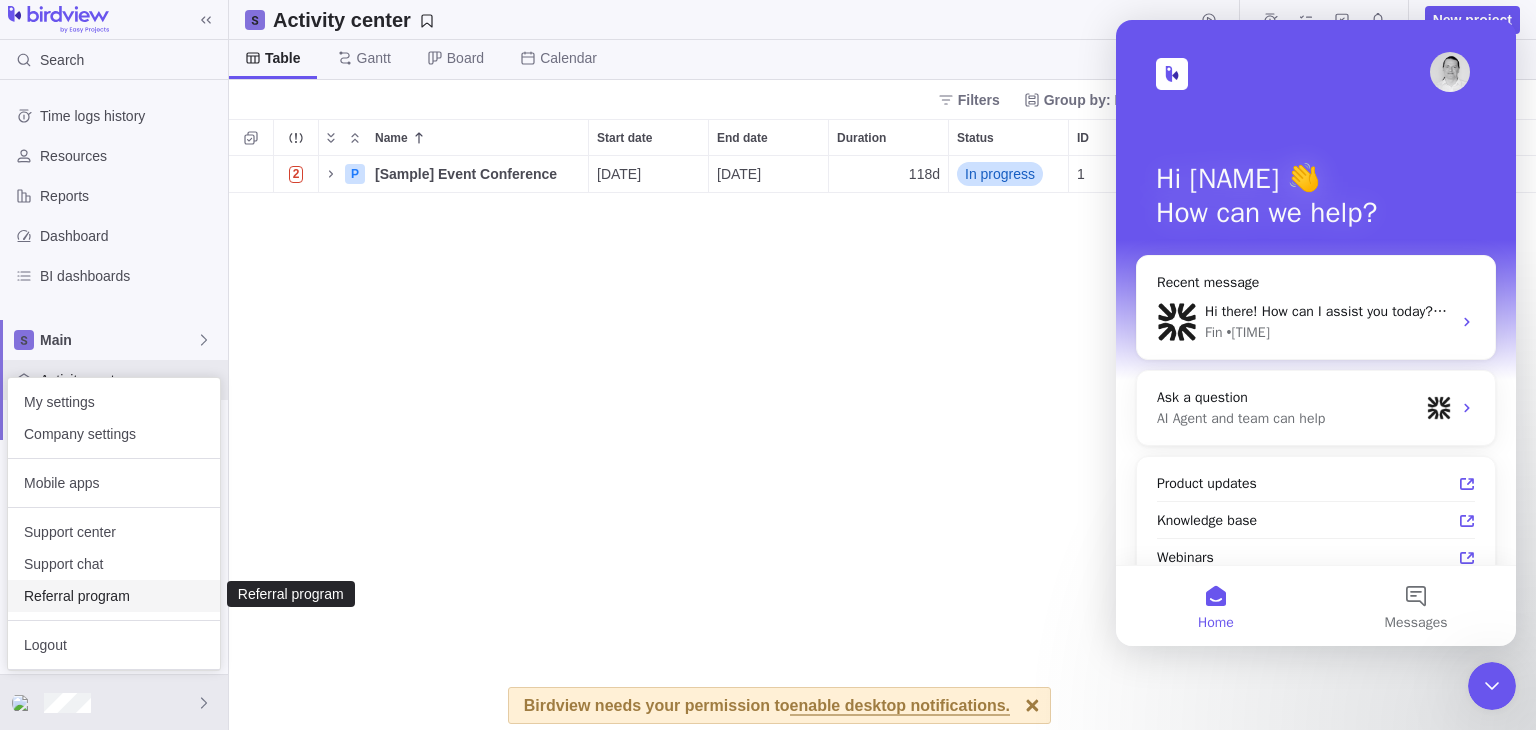 click on "Referral program" at bounding box center (114, 596) 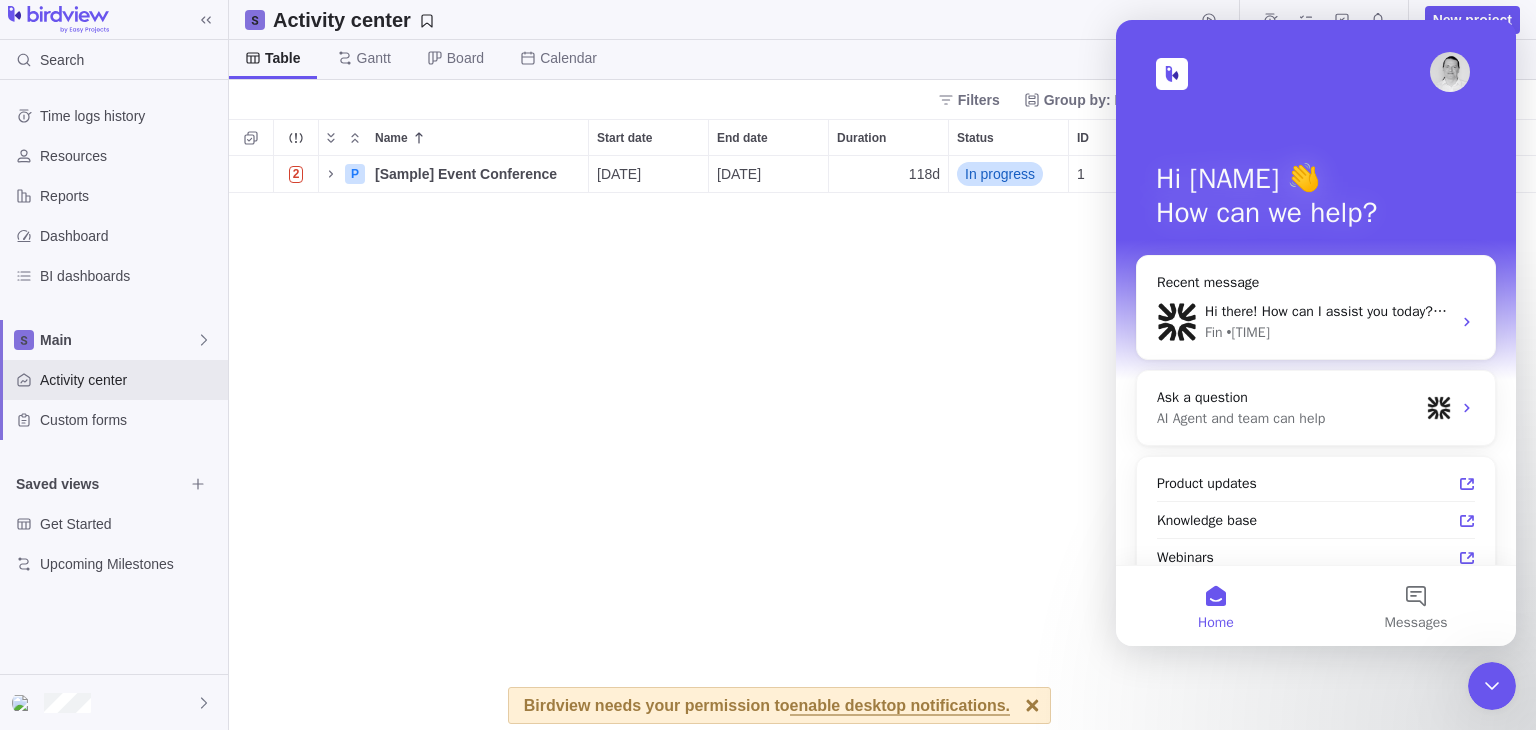 click at bounding box center (114, 702) 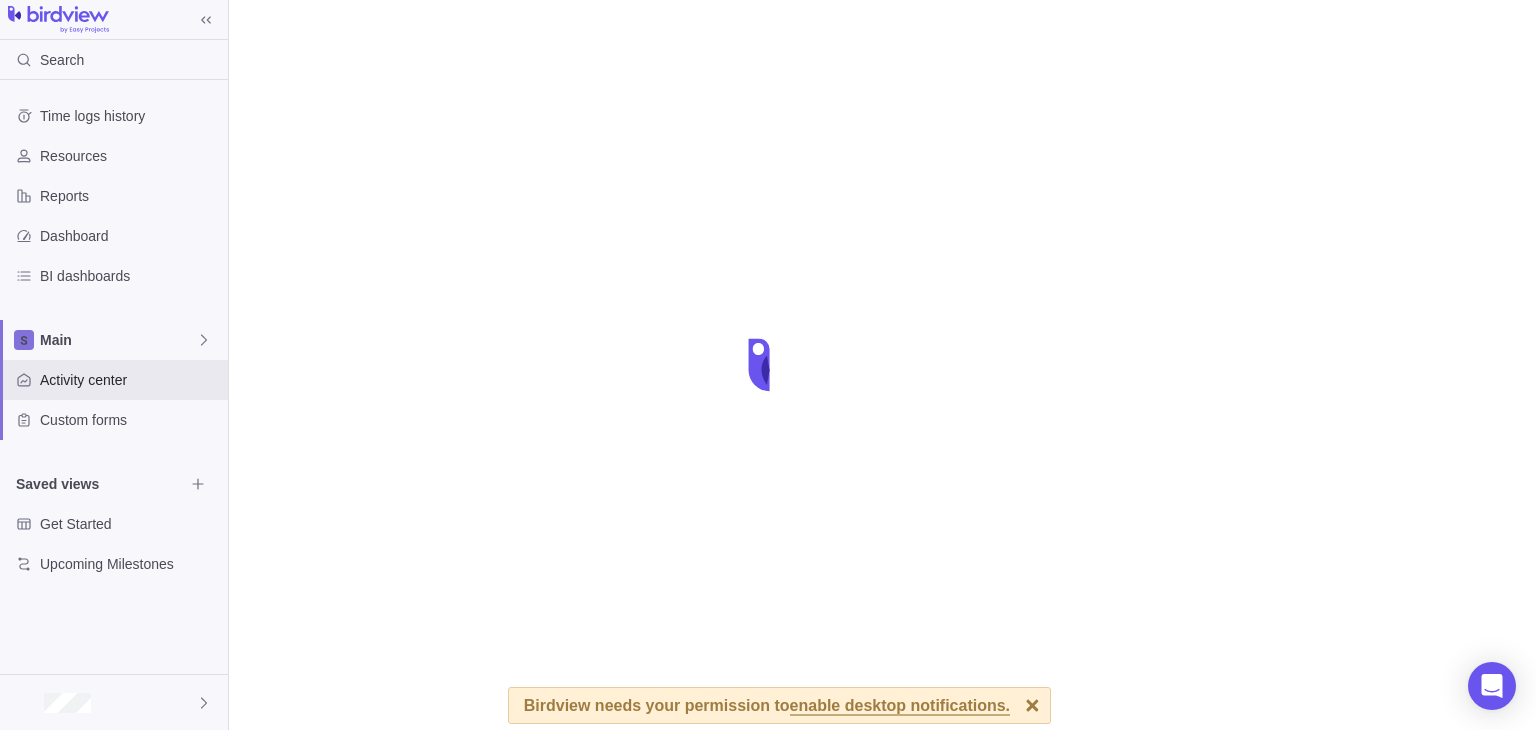 scroll, scrollTop: 0, scrollLeft: 0, axis: both 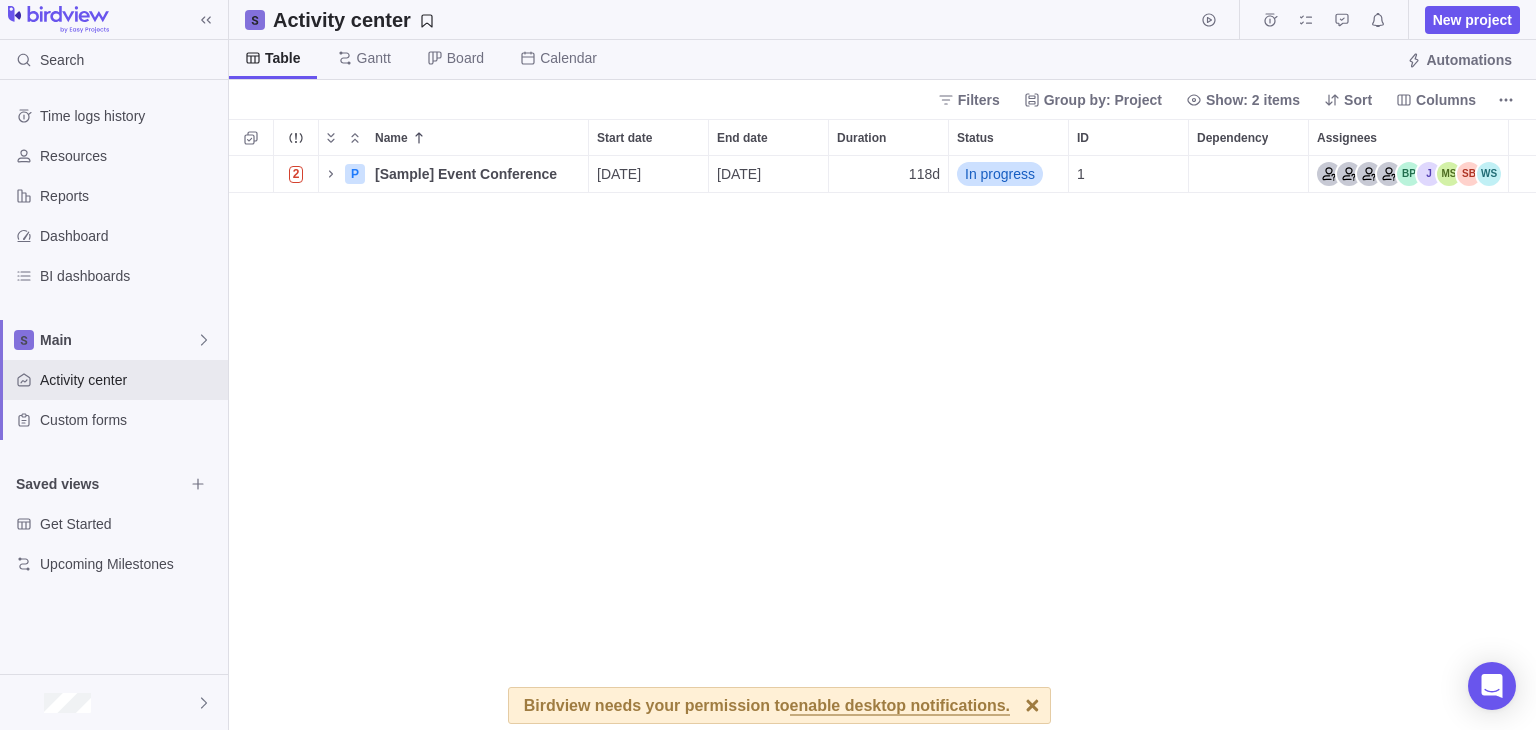 click at bounding box center [114, 702] 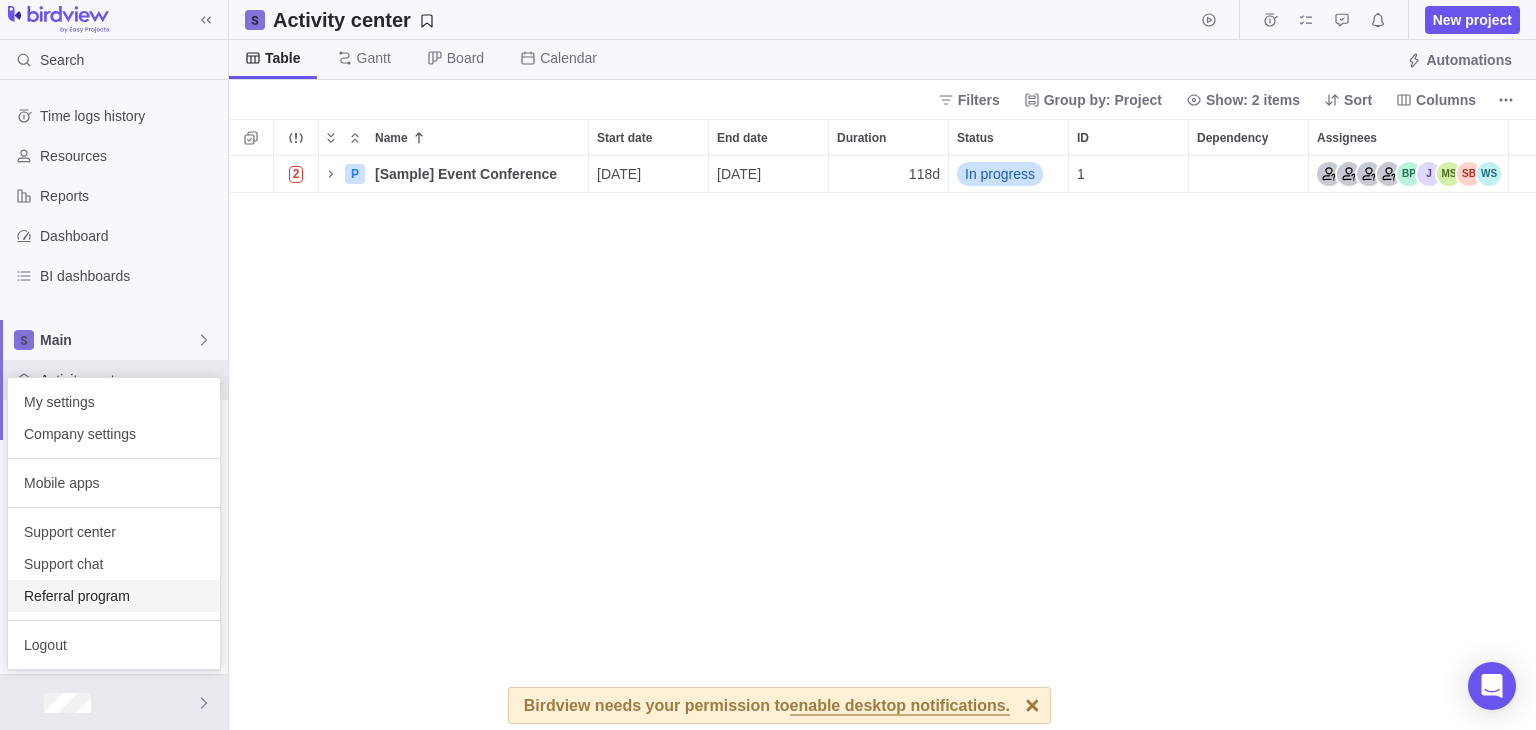 click on "Referral program" at bounding box center (114, 596) 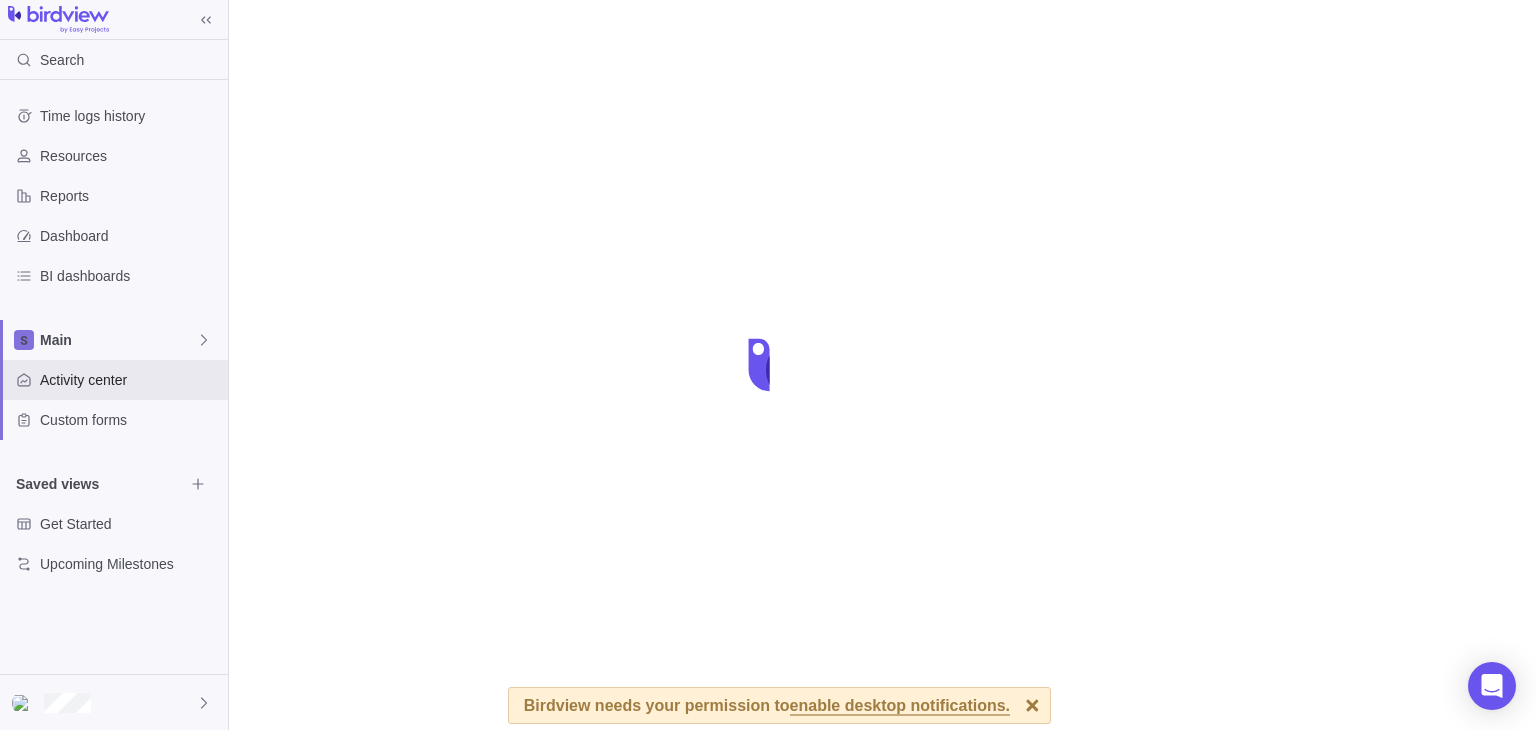 scroll, scrollTop: 0, scrollLeft: 0, axis: both 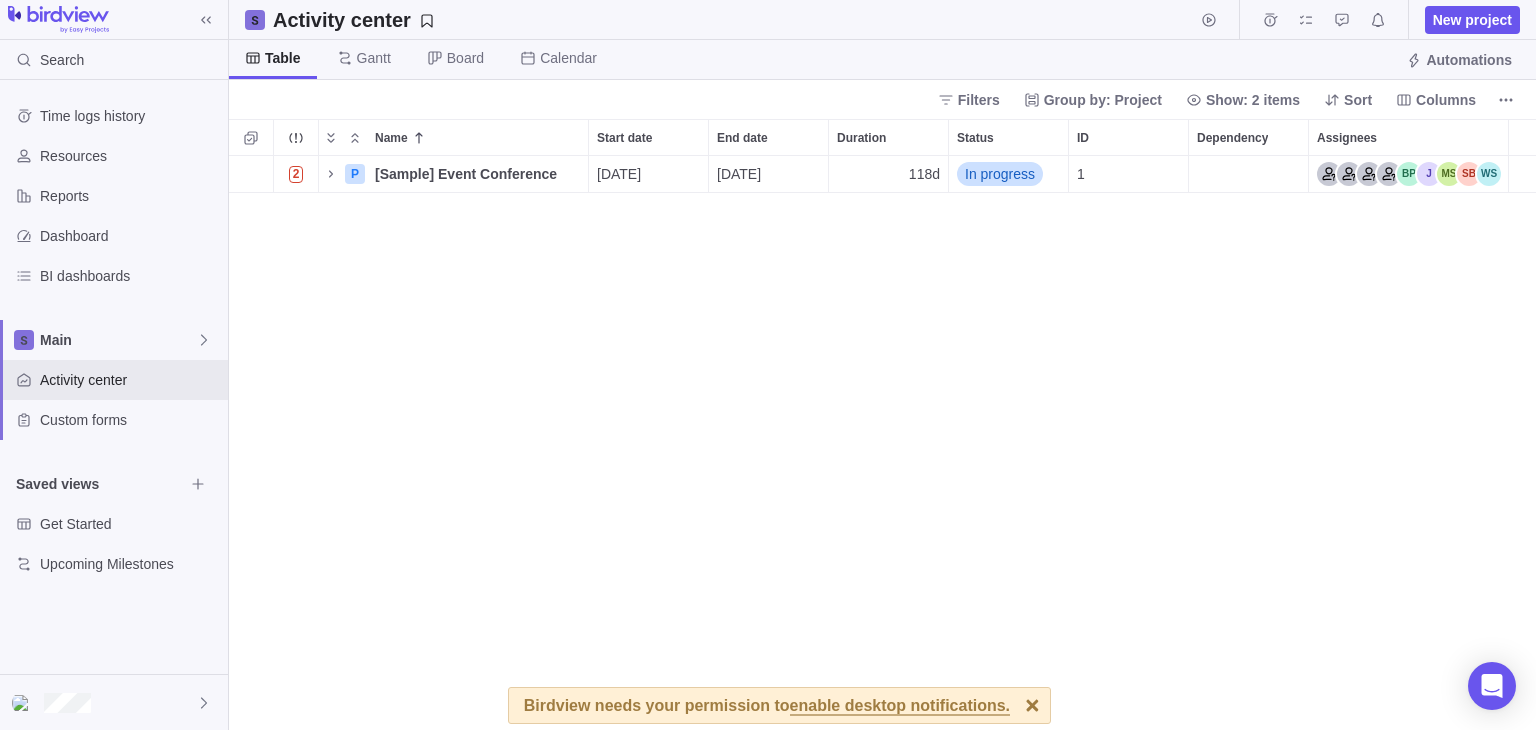 click at bounding box center (114, 702) 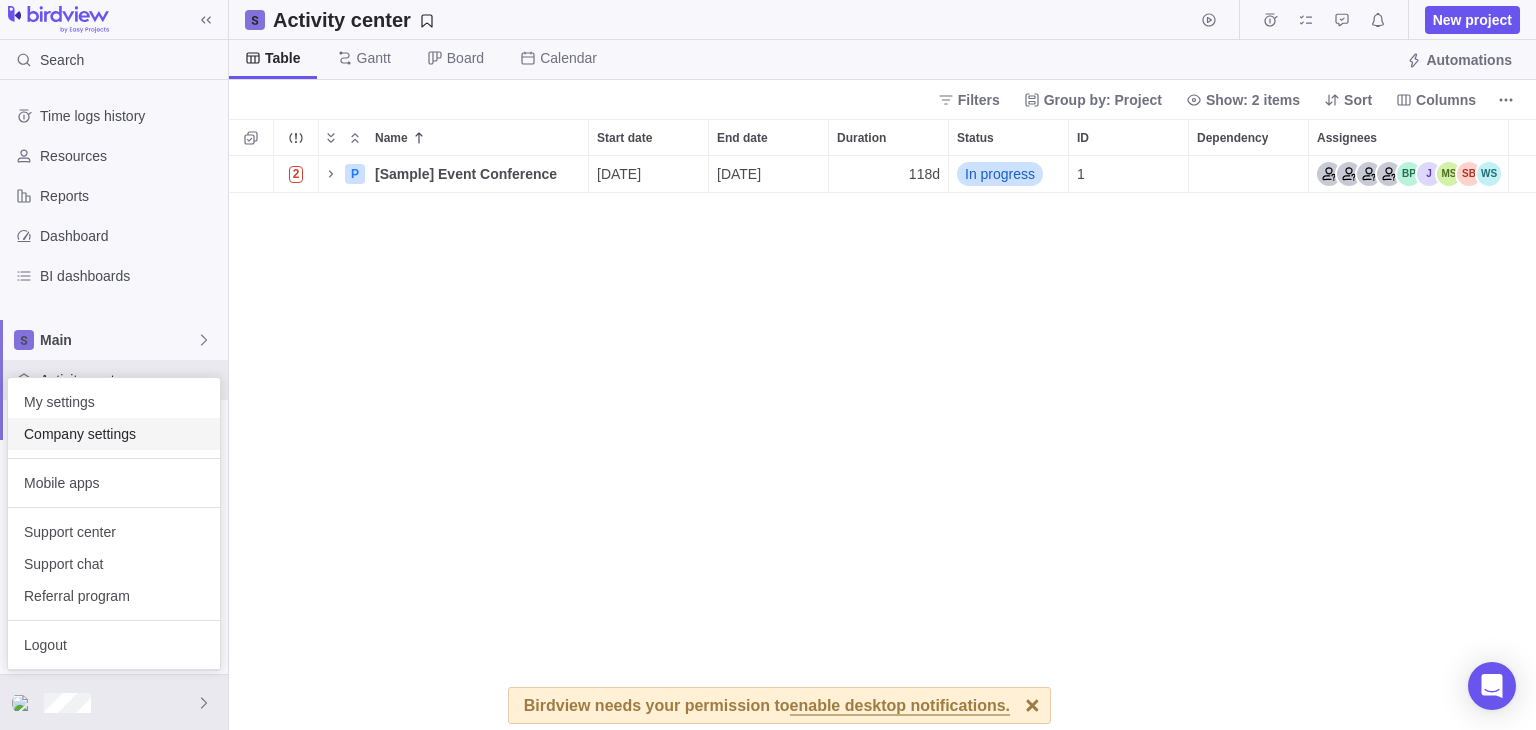 click on "Company settings" at bounding box center [114, 434] 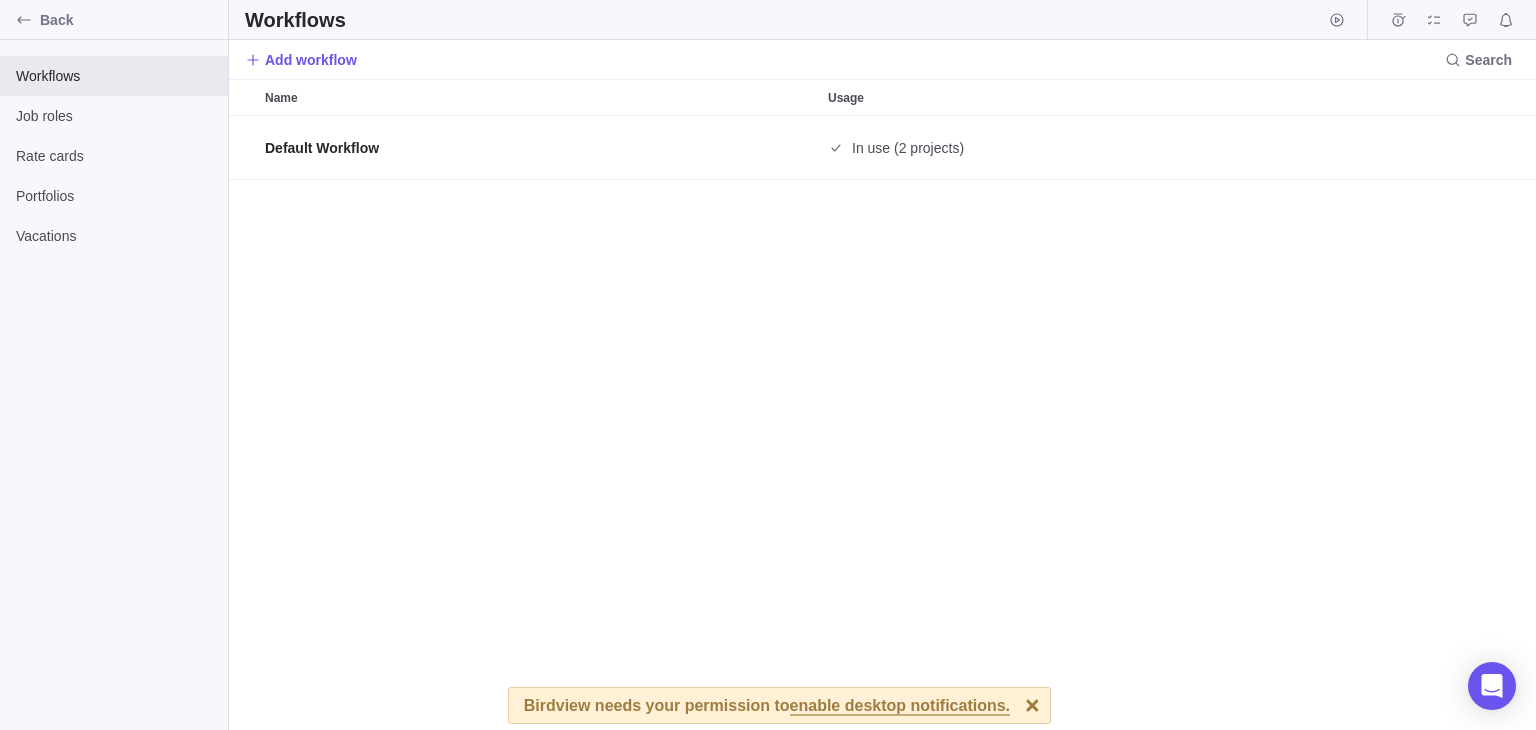scroll, scrollTop: 16, scrollLeft: 16, axis: both 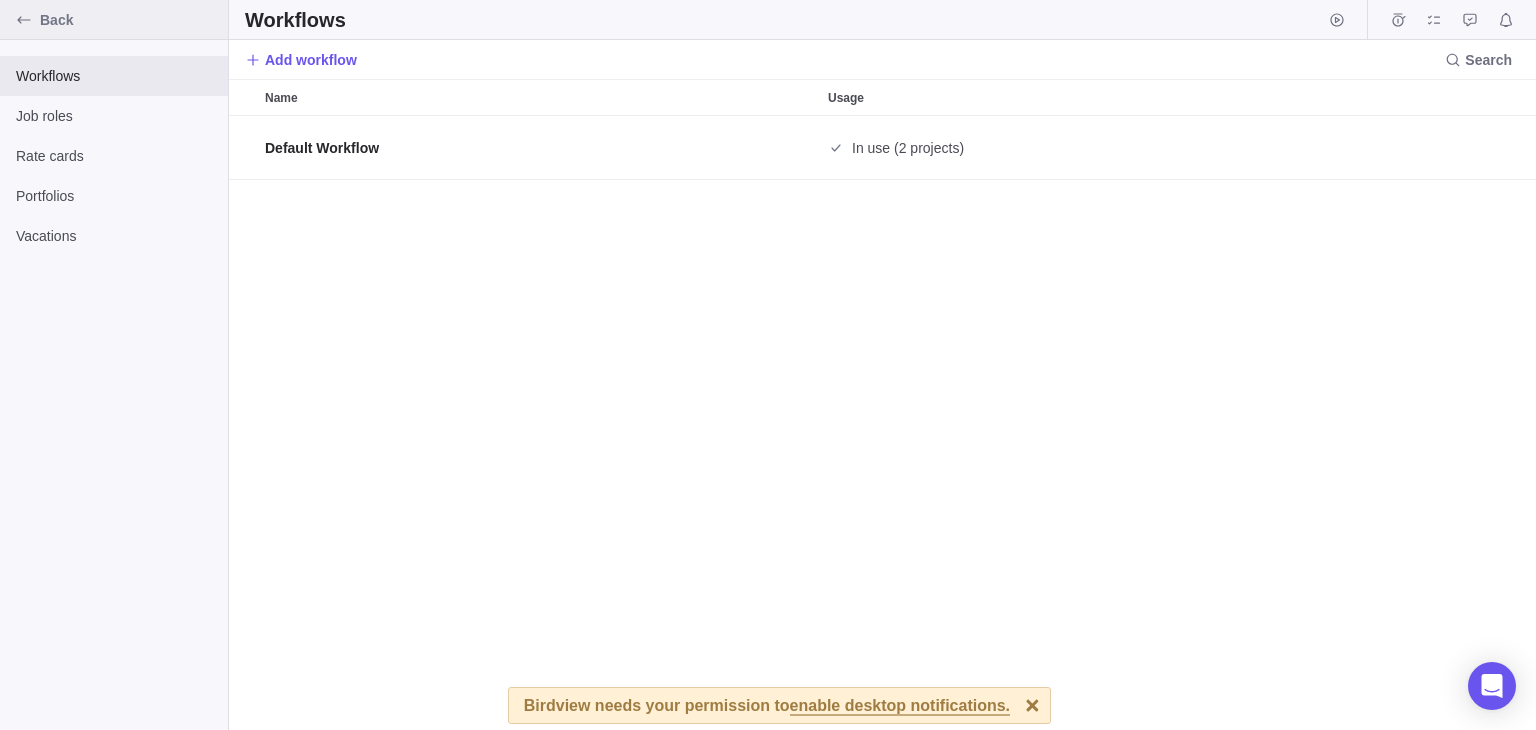 click at bounding box center (24, 20) 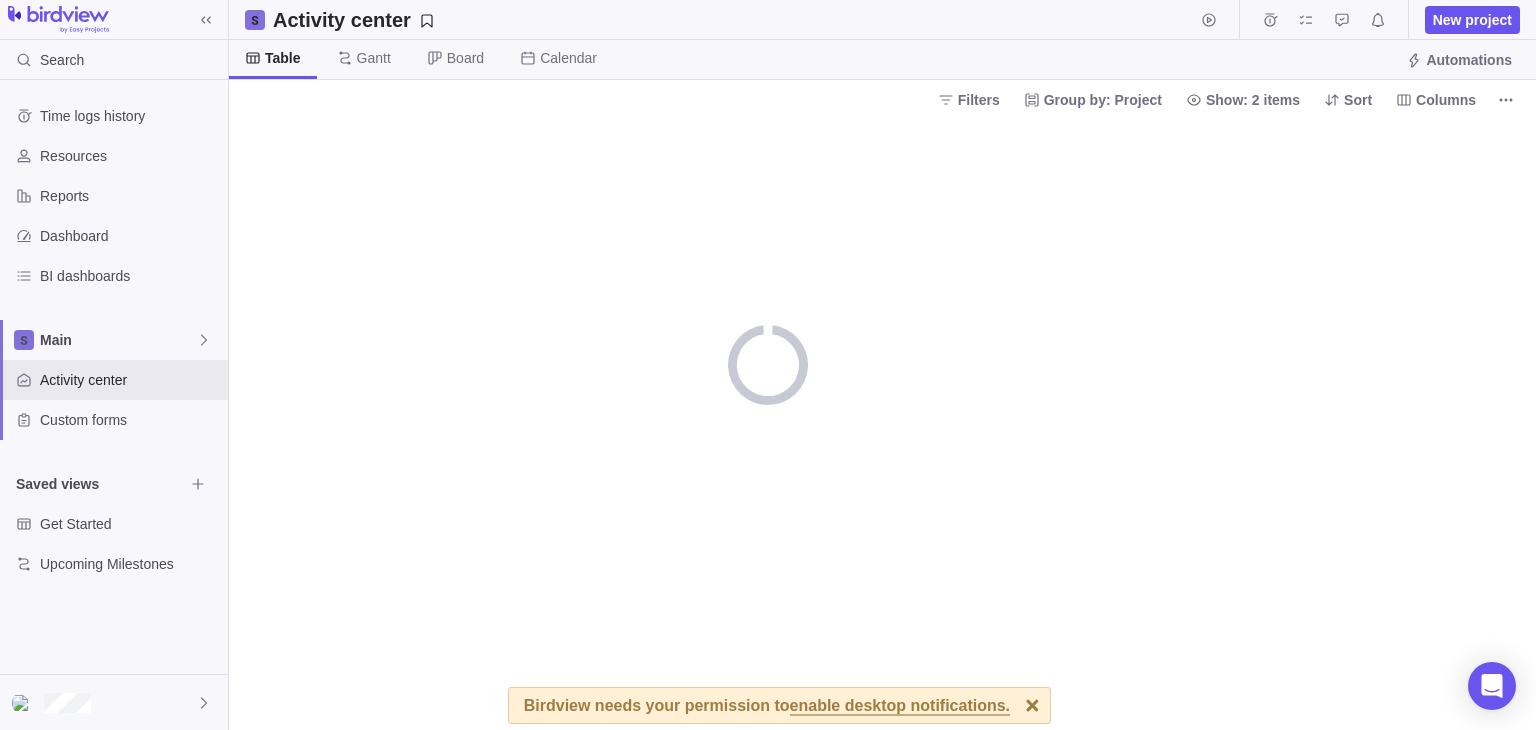 click at bounding box center (58, 20) 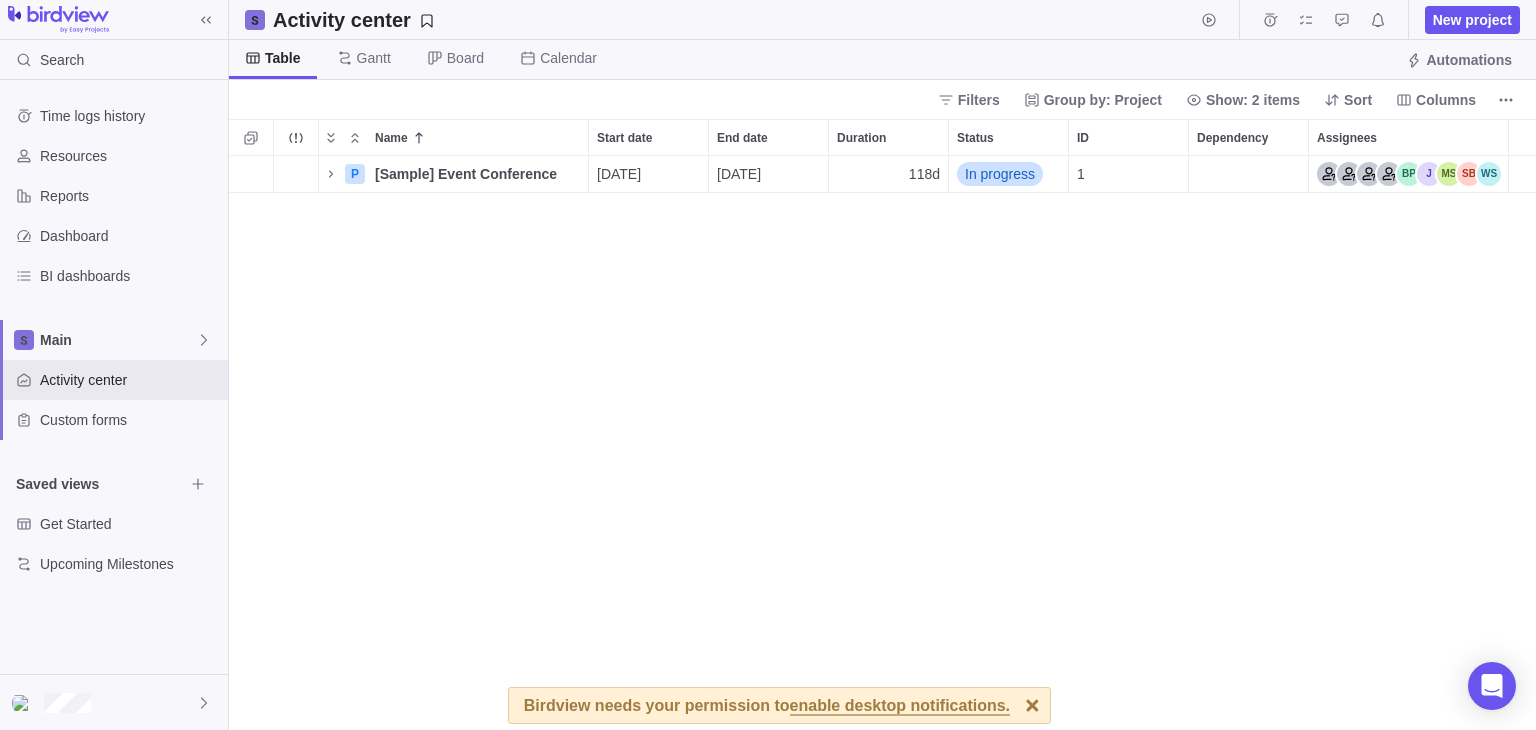scroll, scrollTop: 16, scrollLeft: 16, axis: both 